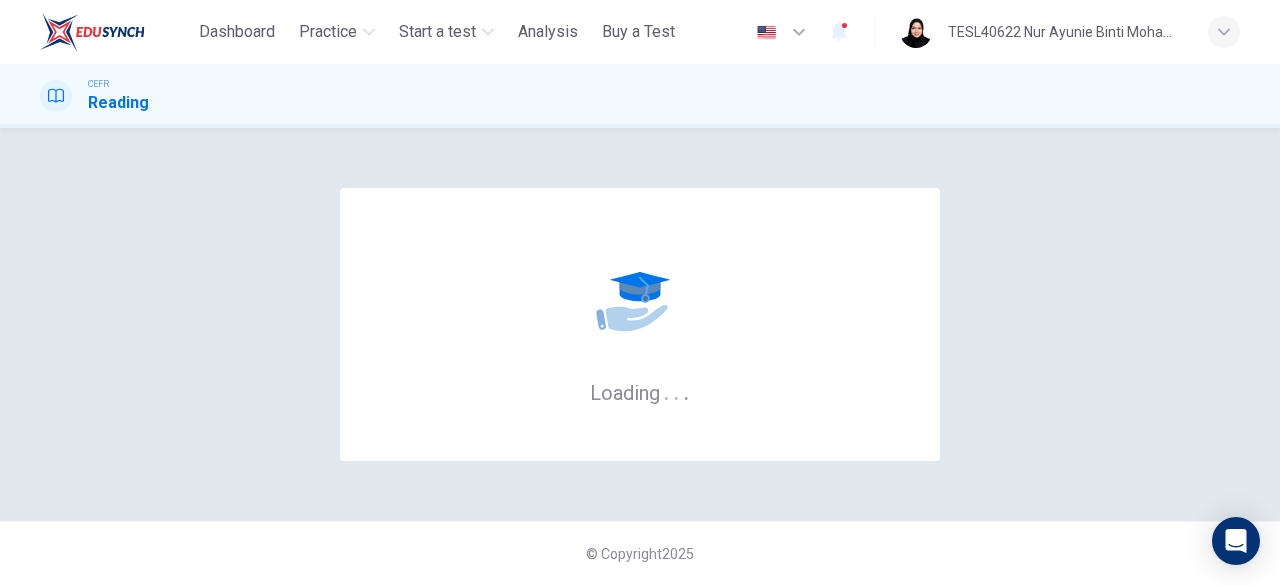 scroll, scrollTop: 0, scrollLeft: 0, axis: both 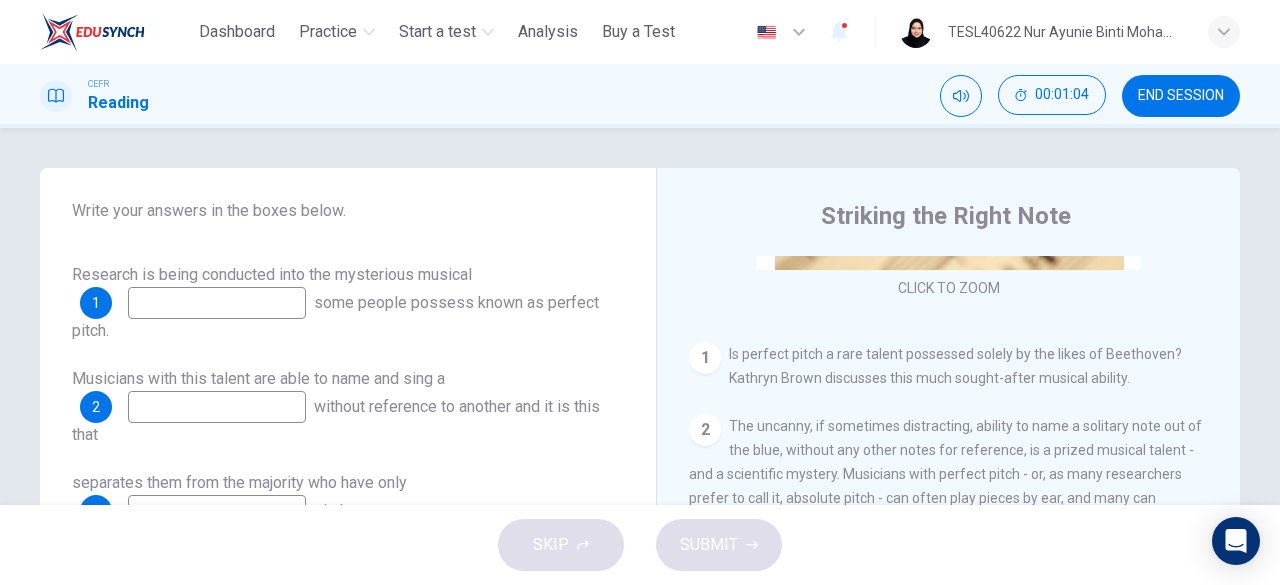 click at bounding box center (217, 303) 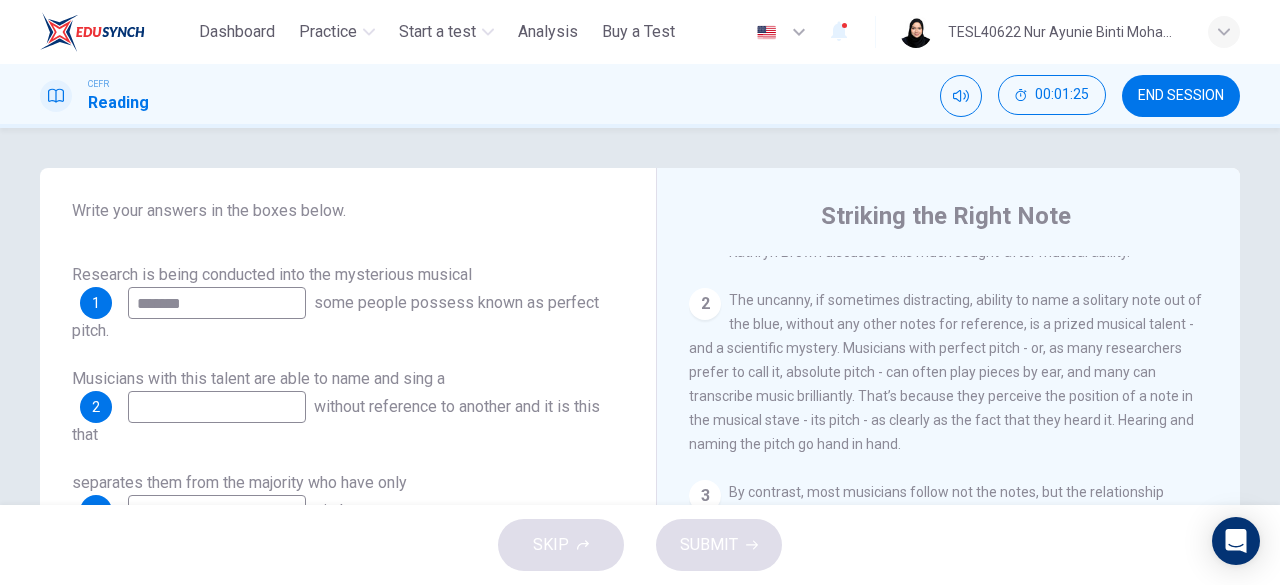 scroll, scrollTop: 462, scrollLeft: 0, axis: vertical 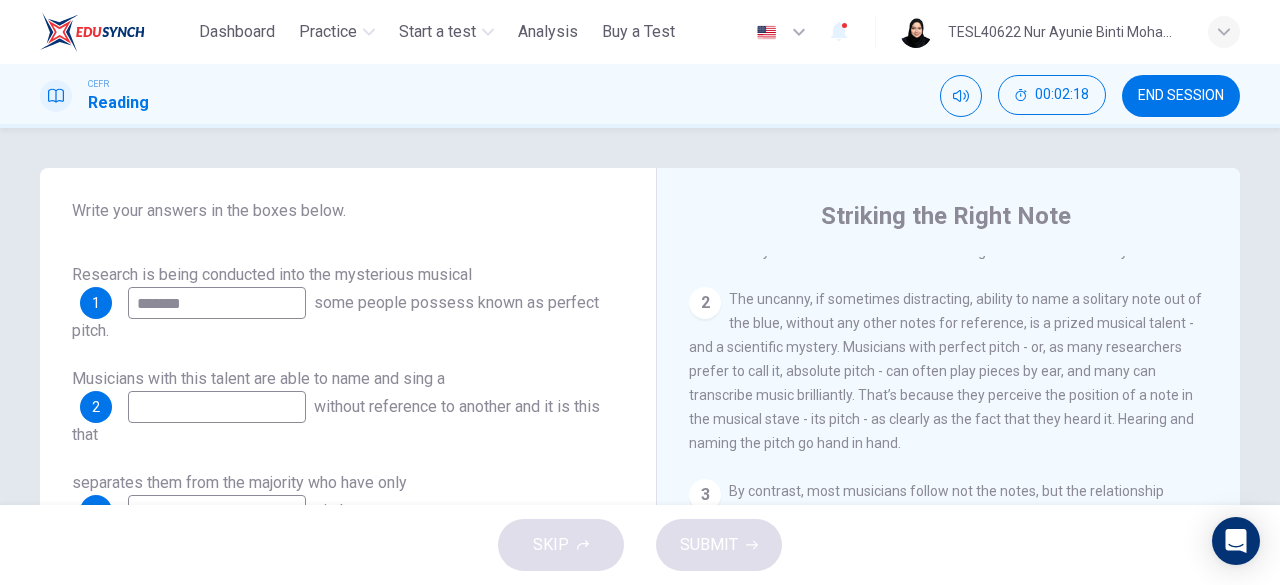 type on "*******" 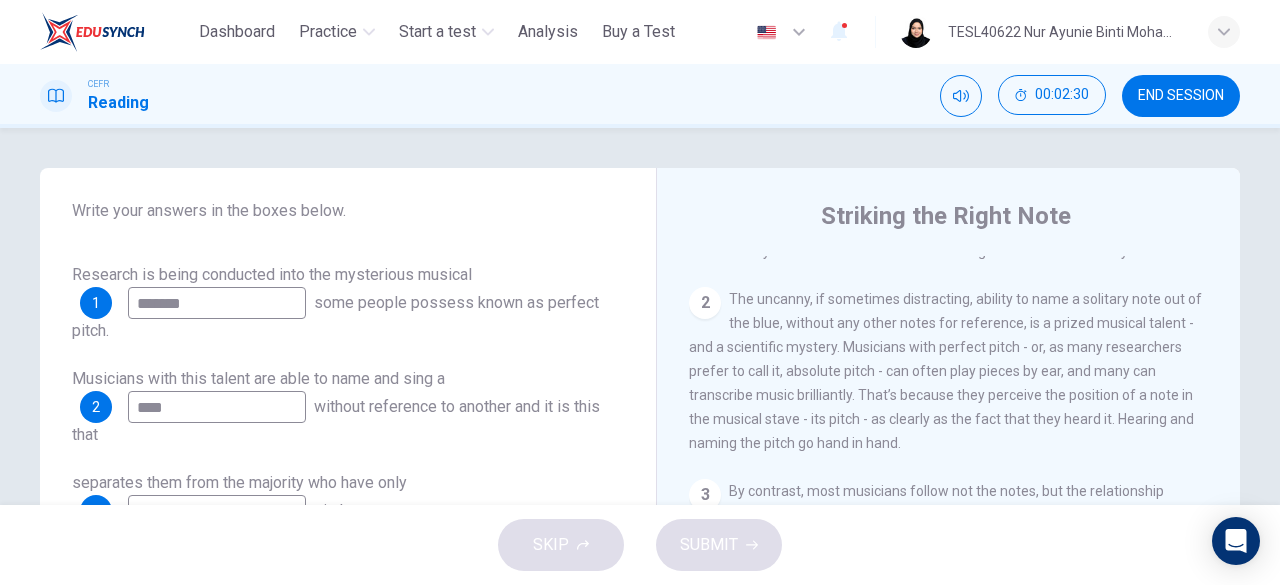 type on "****" 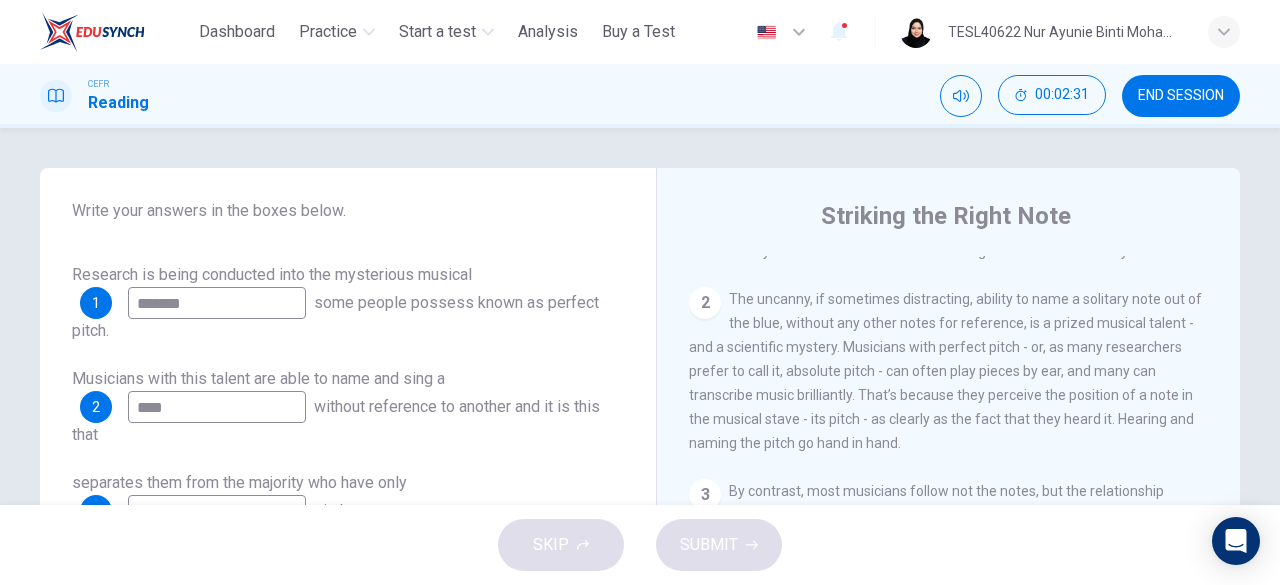 drag, startPoint x: 859, startPoint y: 322, endPoint x: 871, endPoint y: 330, distance: 14.422205 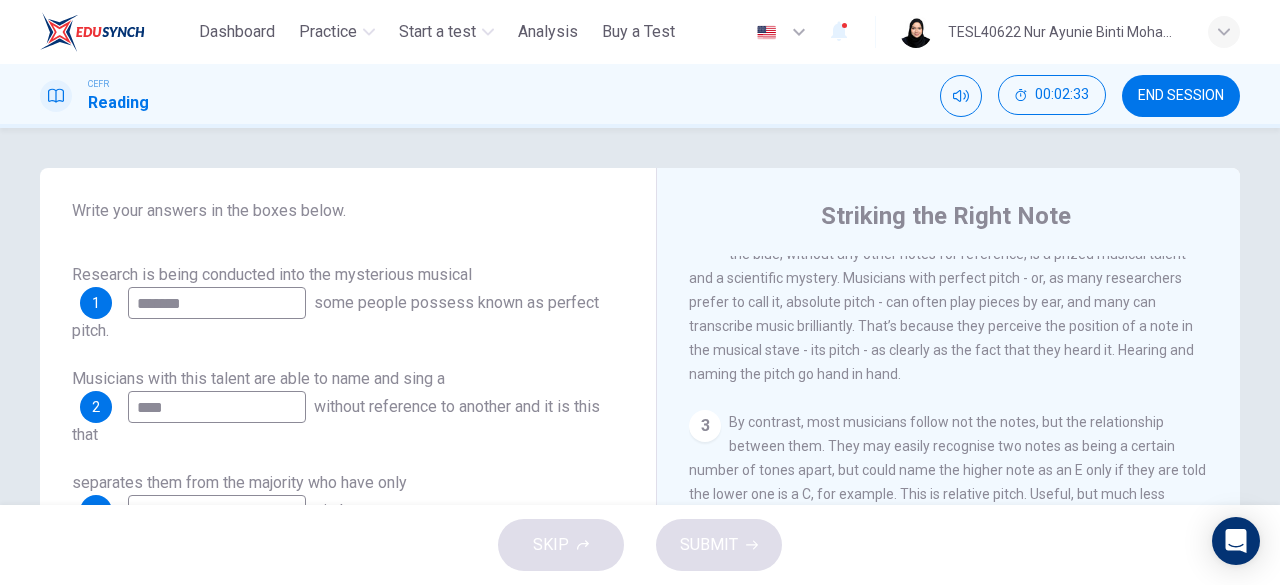scroll, scrollTop: 532, scrollLeft: 0, axis: vertical 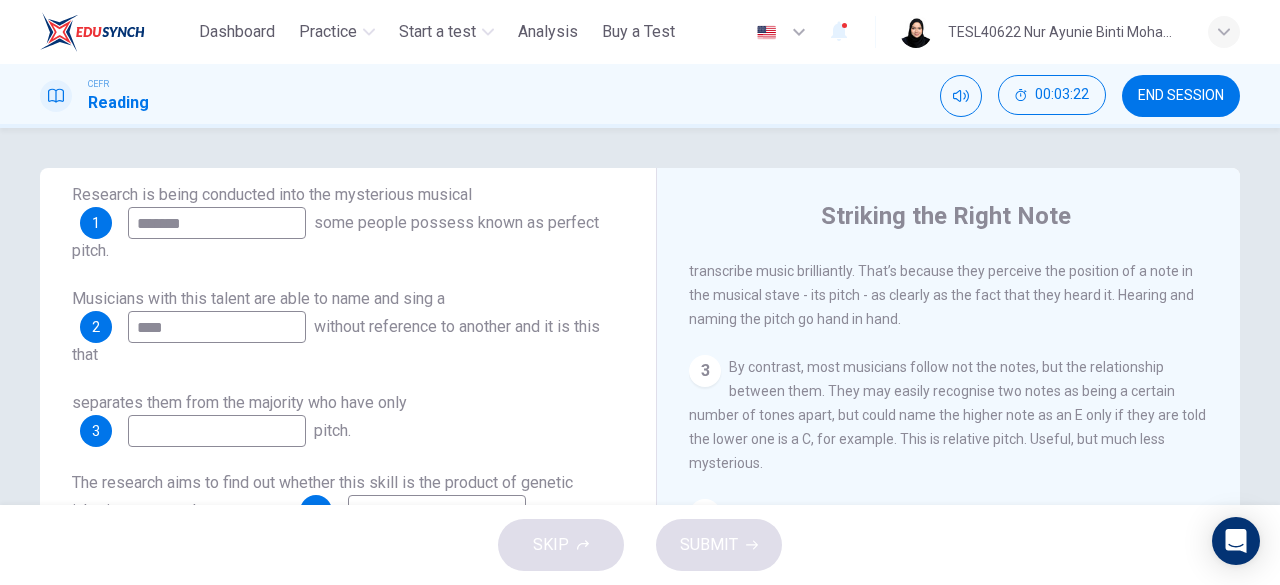 click at bounding box center (217, 431) 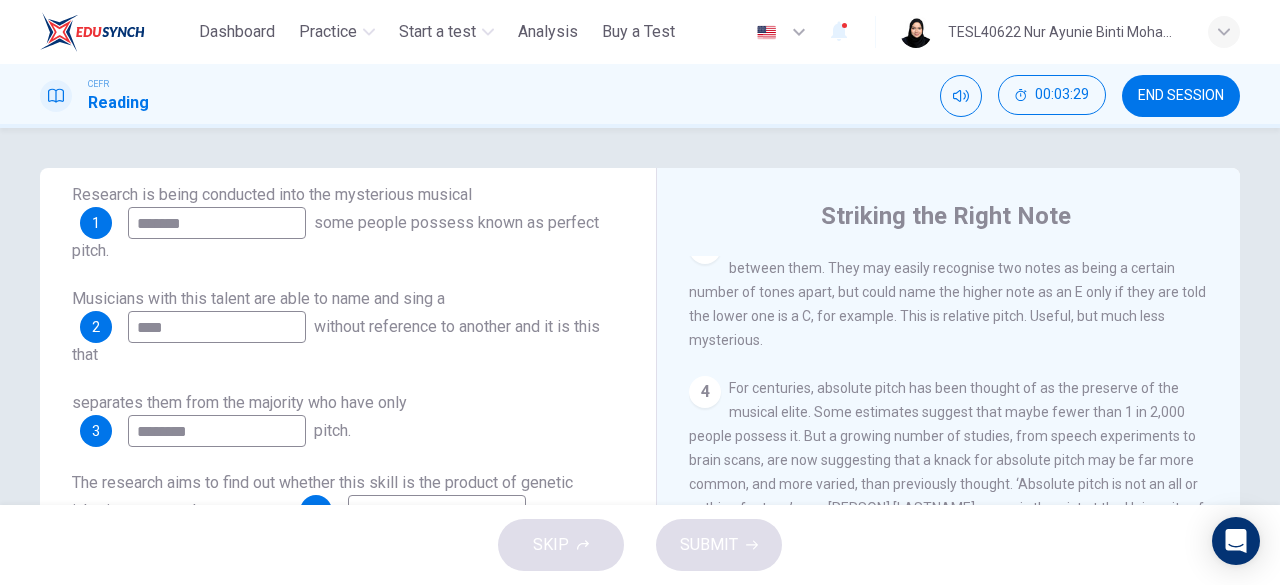 scroll, scrollTop: 728, scrollLeft: 0, axis: vertical 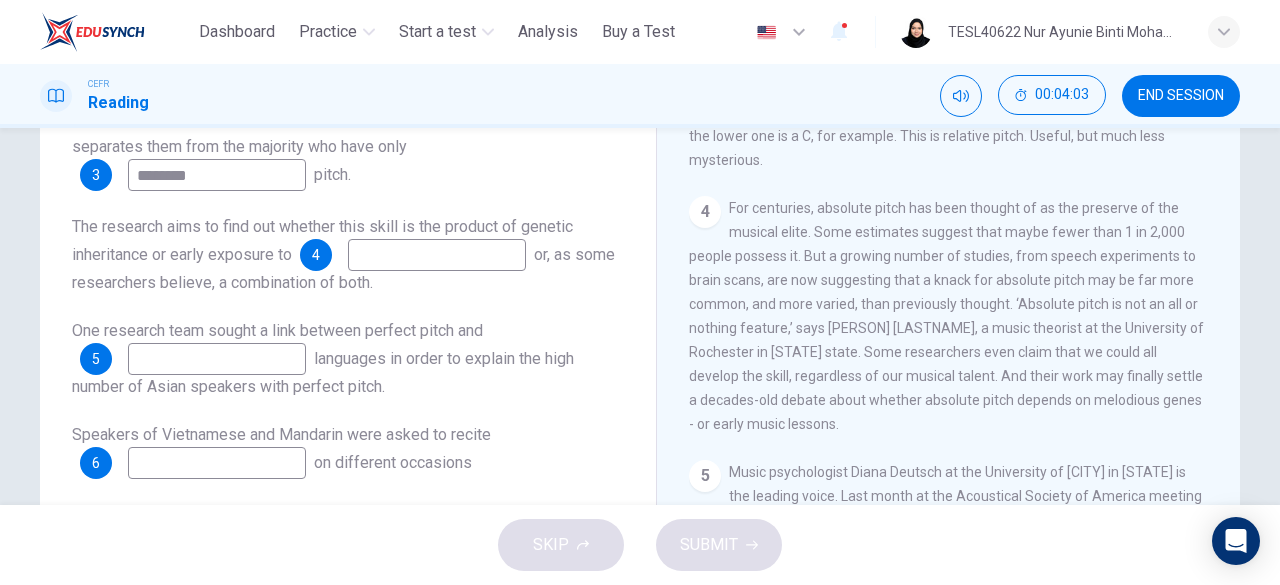 type on "********" 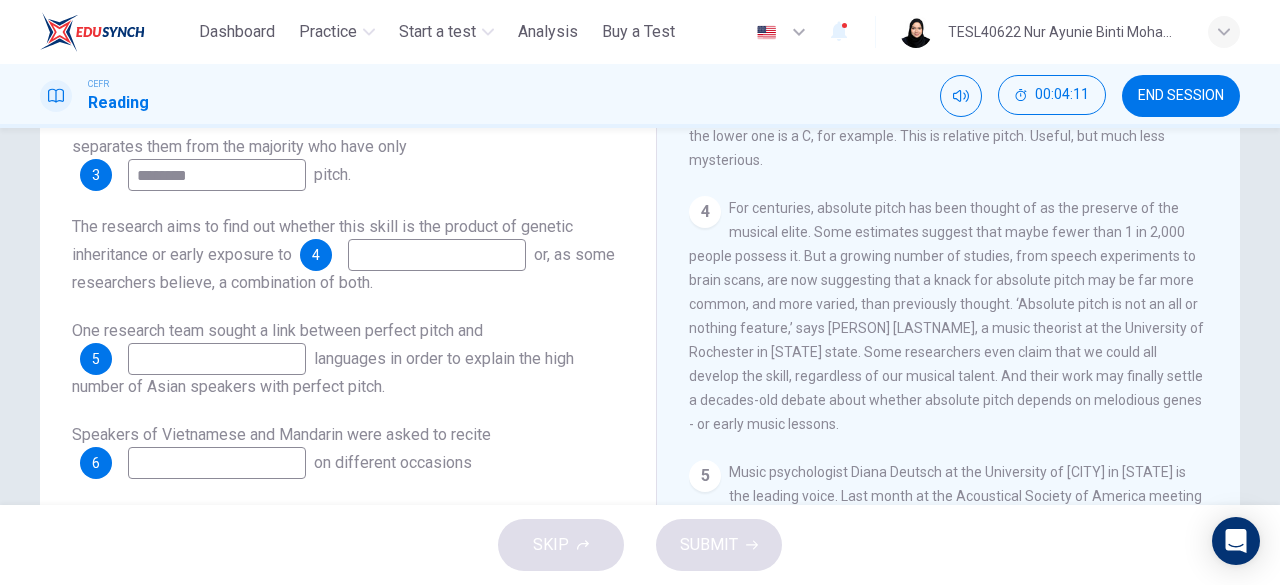 drag, startPoint x: 860, startPoint y: 211, endPoint x: 886, endPoint y: 221, distance: 27.856777 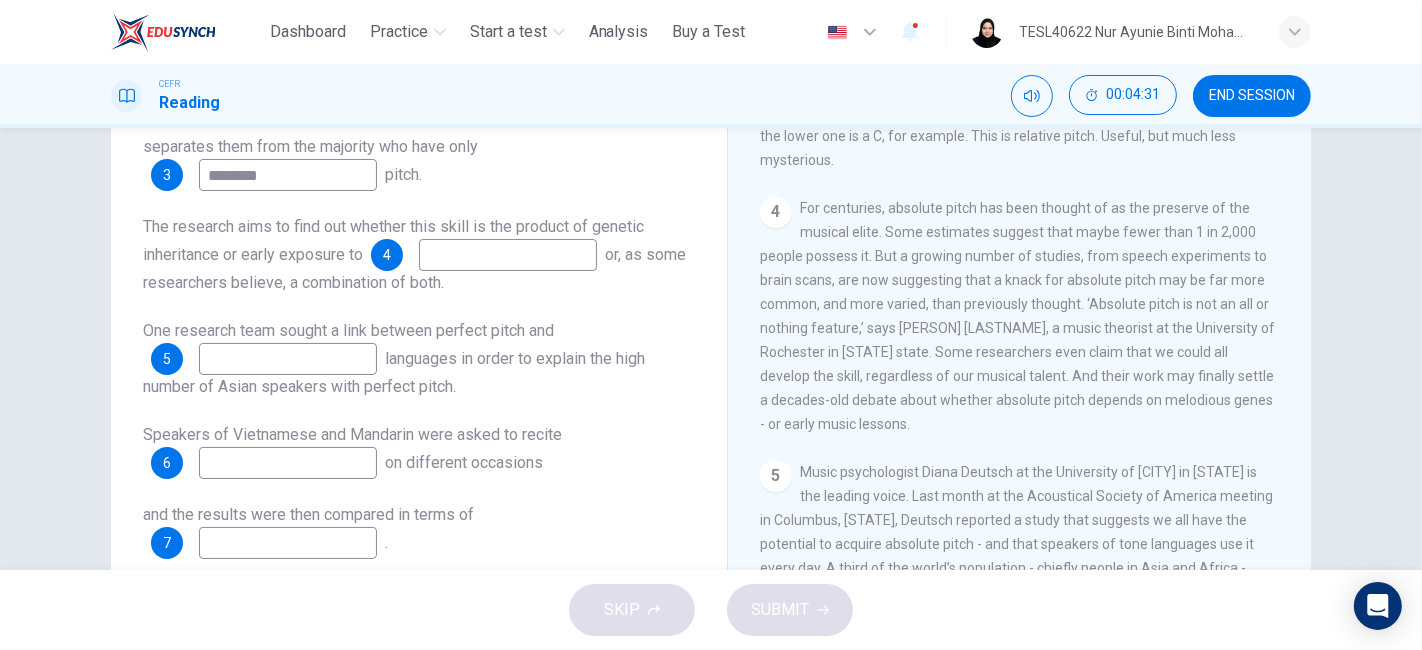 scroll, scrollTop: 161, scrollLeft: 0, axis: vertical 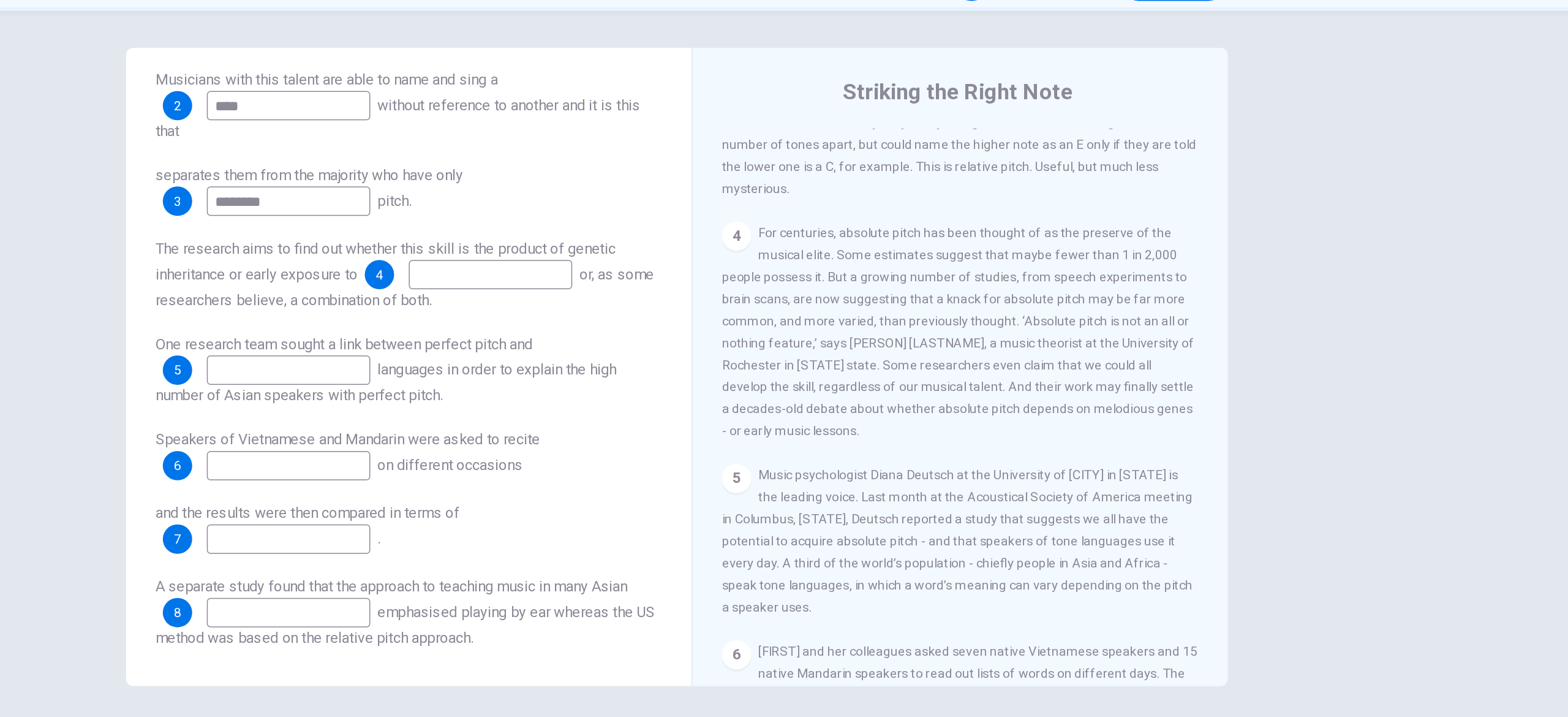 click at bounding box center (660, 254) 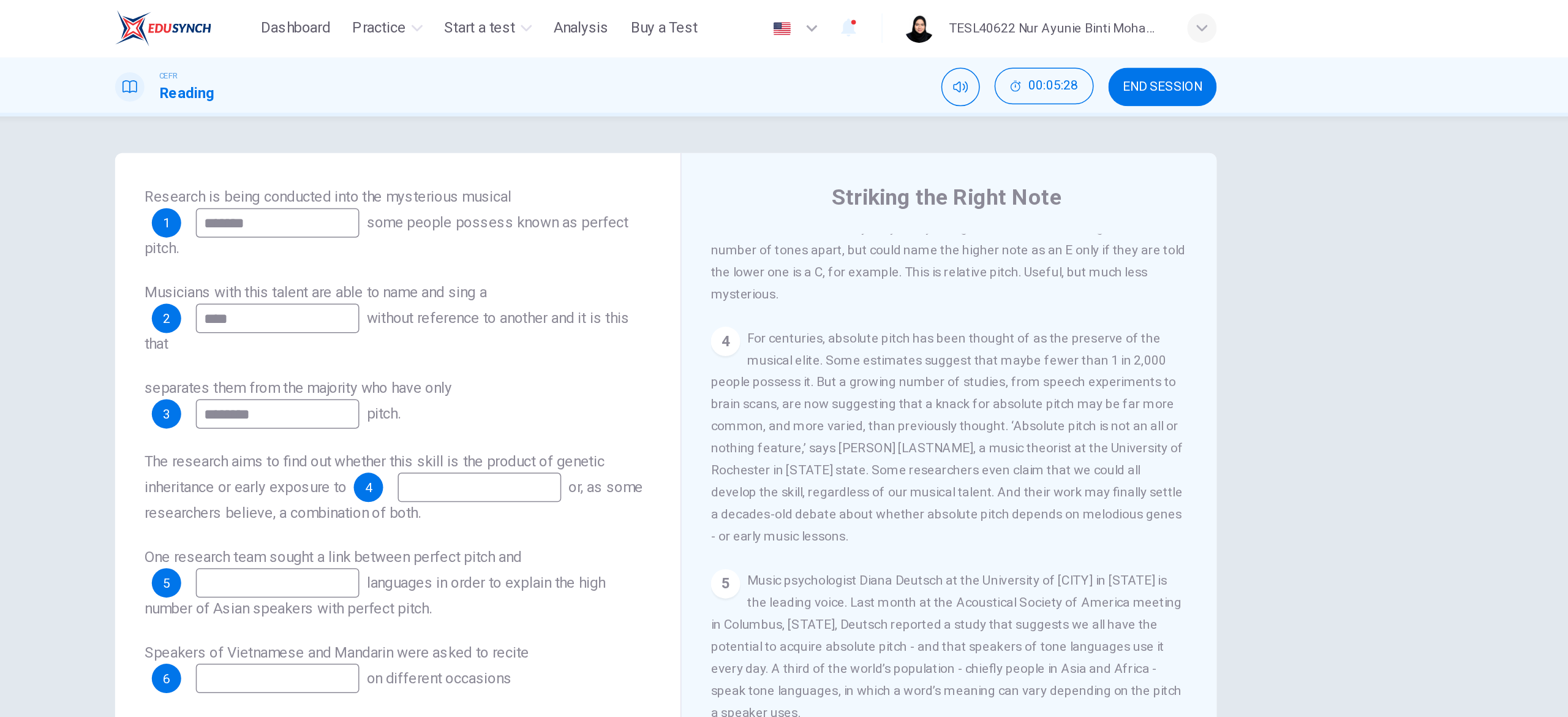 scroll, scrollTop: 167, scrollLeft: 0, axis: vertical 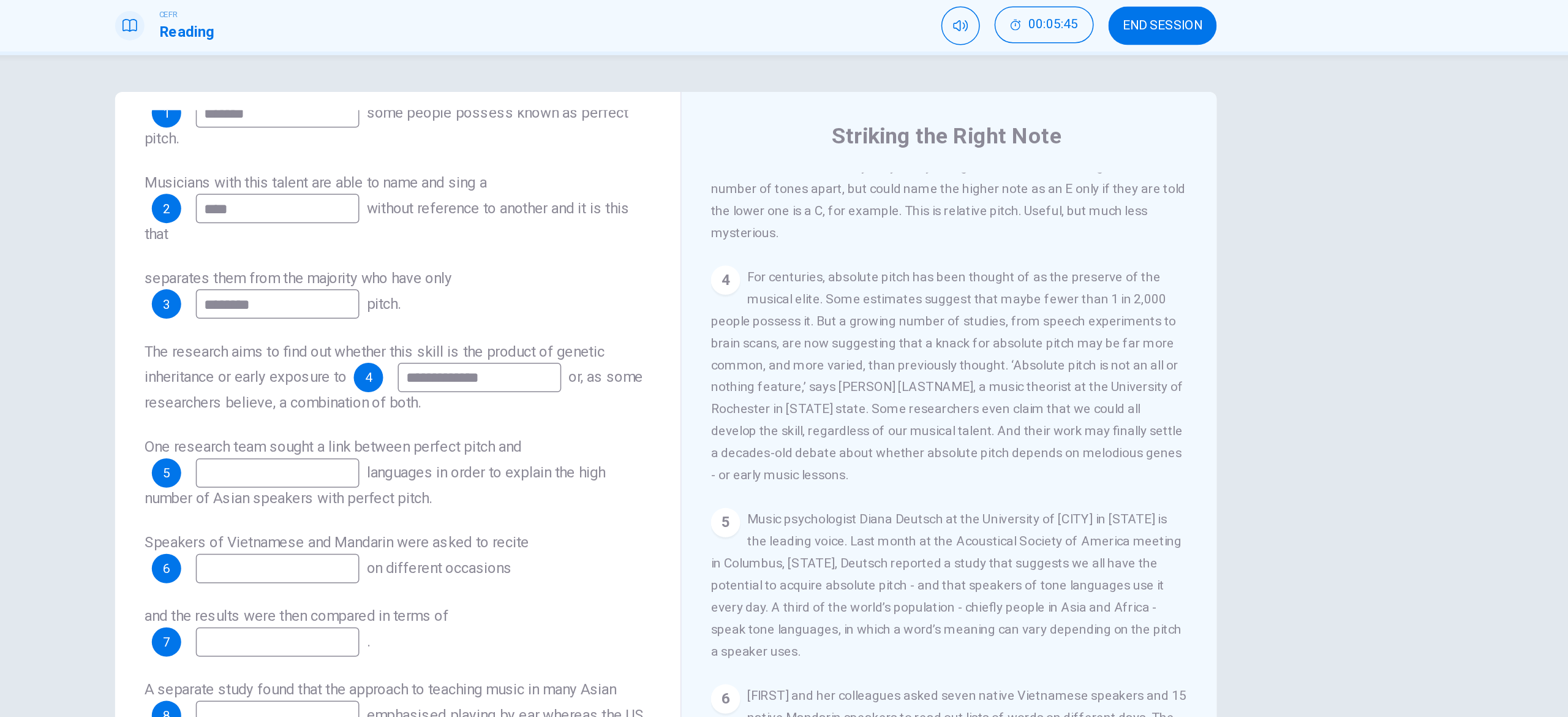 click on "**********" at bounding box center [660, 294] 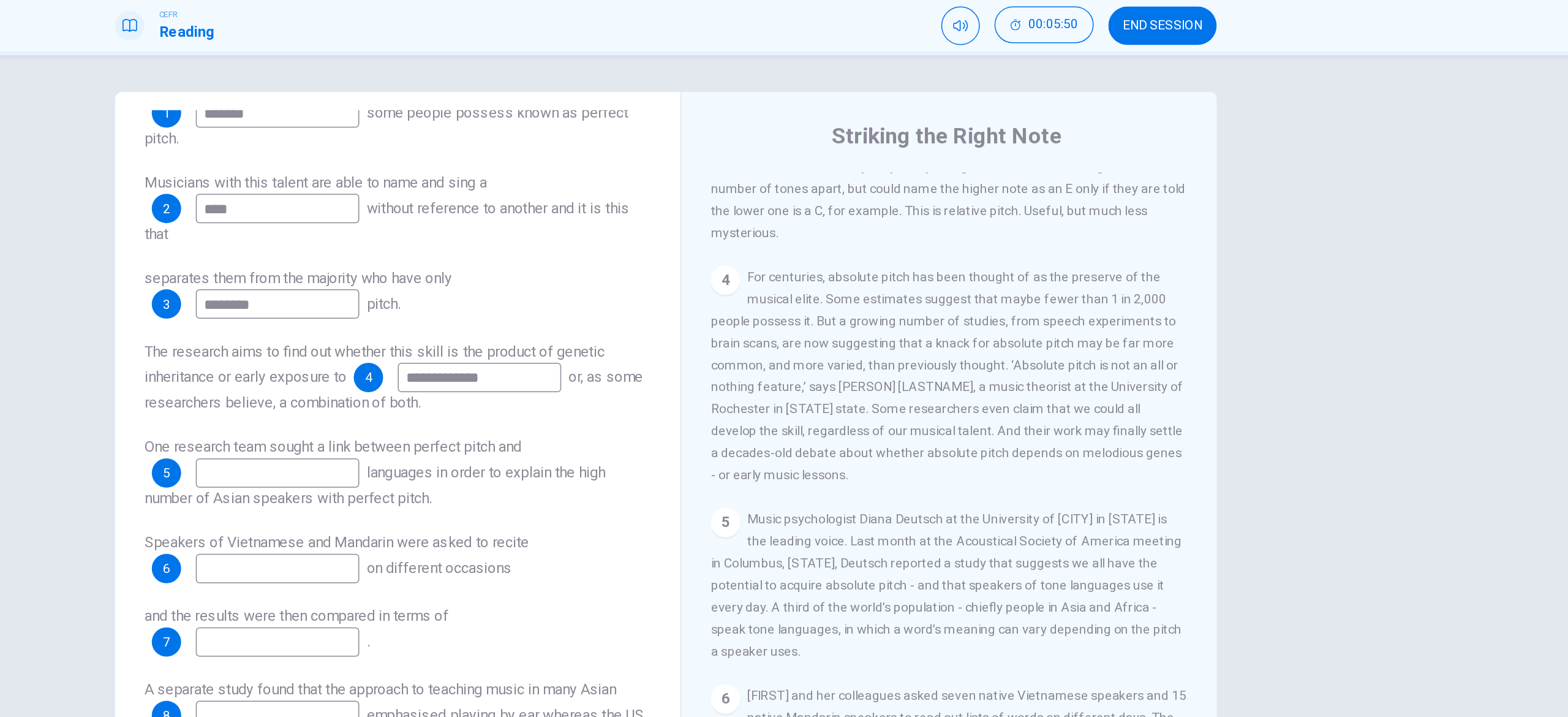 type on "**********" 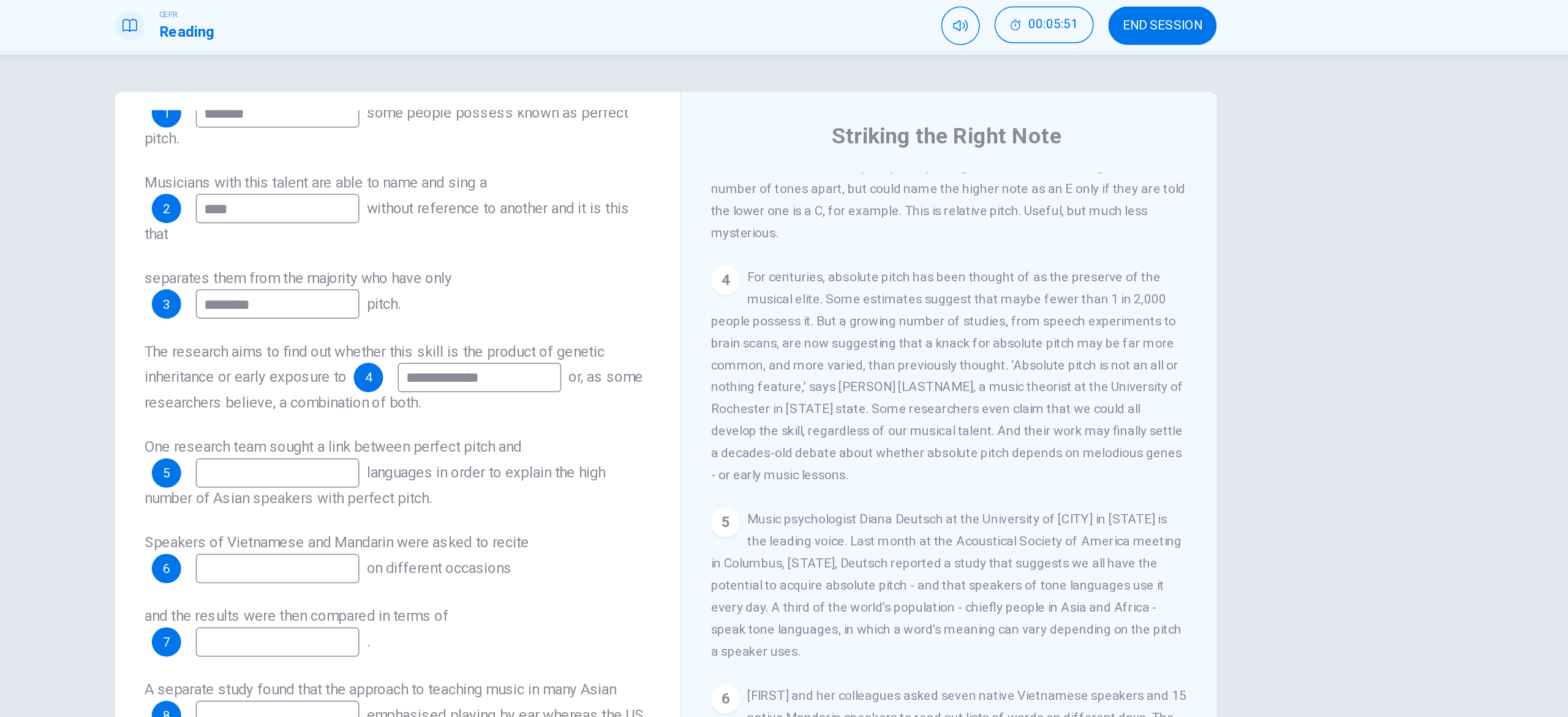 click at bounding box center [525, 357] 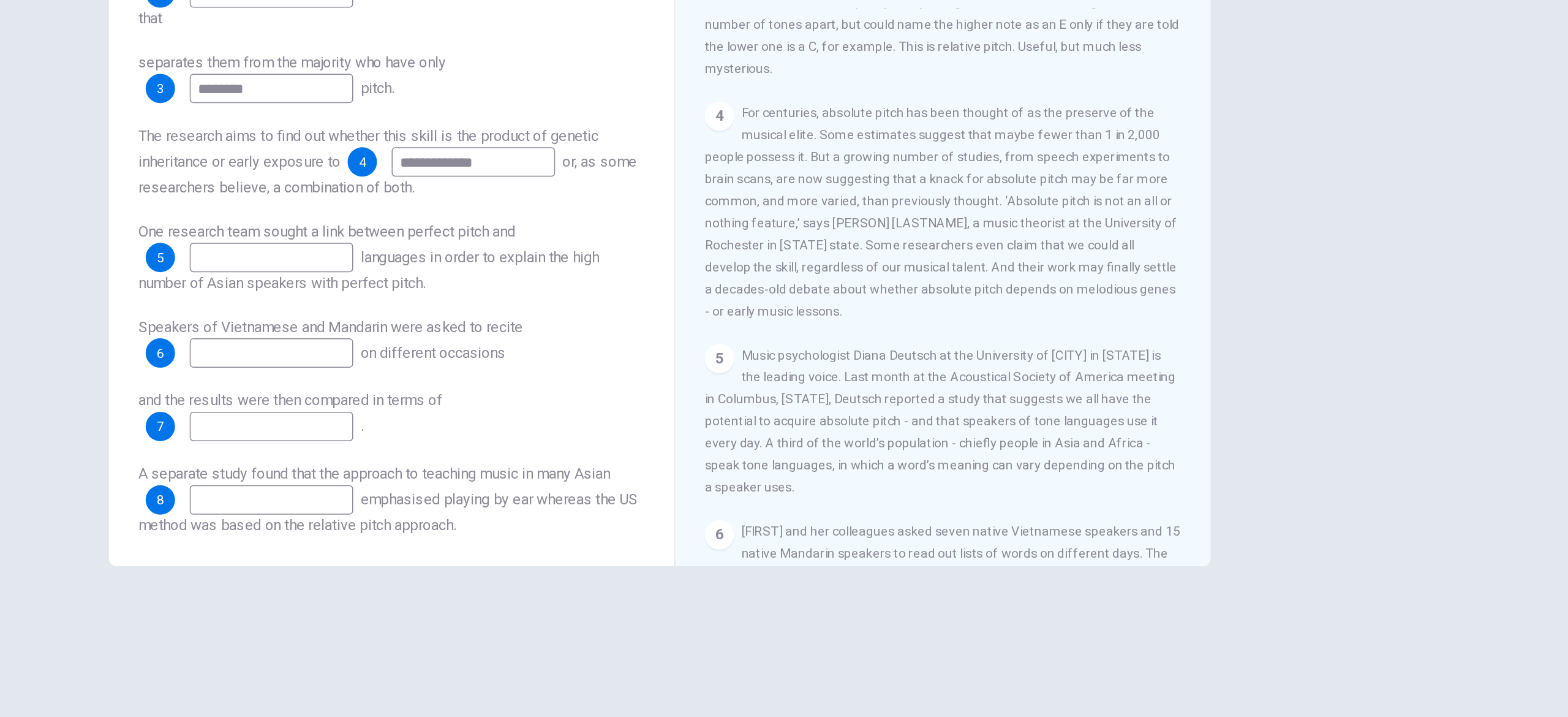 scroll, scrollTop: 207, scrollLeft: 0, axis: vertical 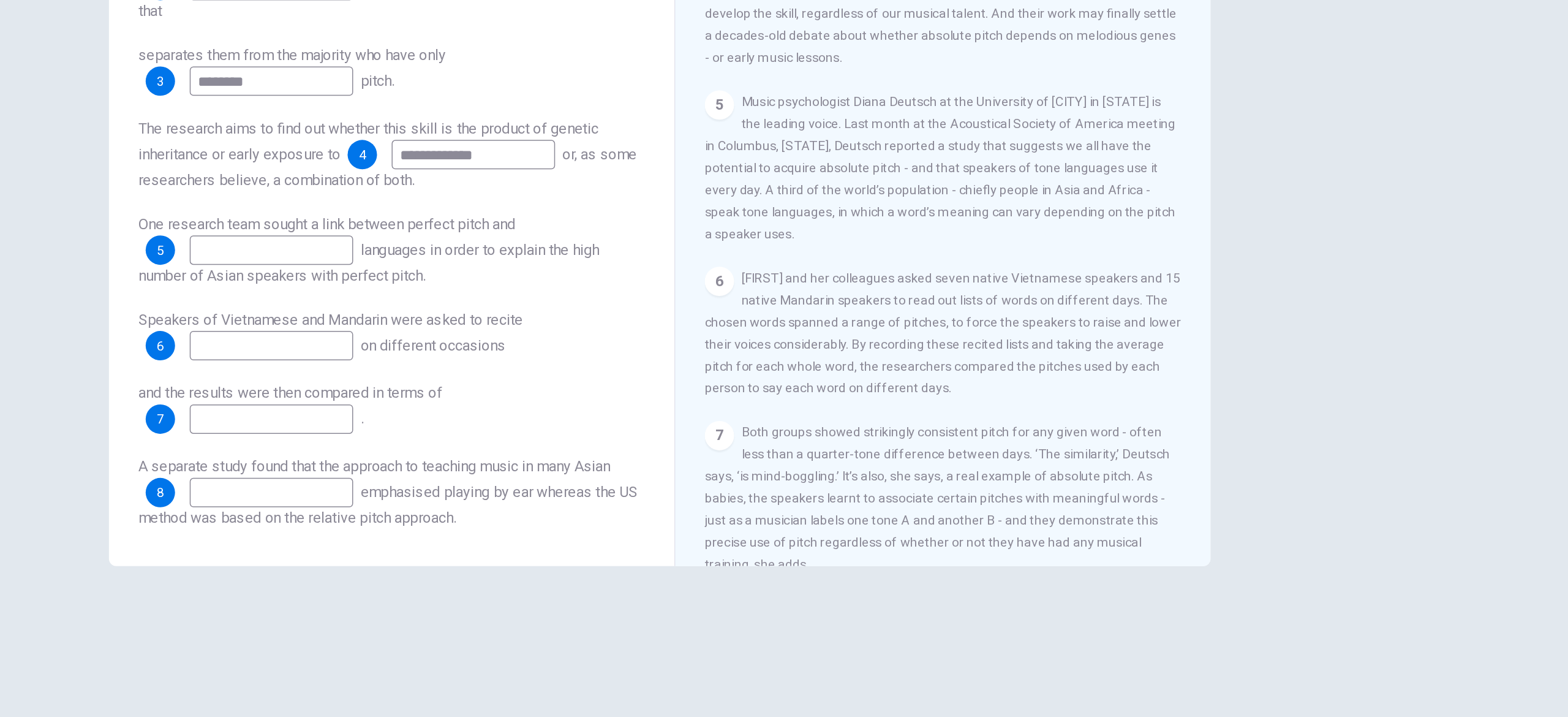 drag, startPoint x: 1065, startPoint y: 243, endPoint x: 1065, endPoint y: 252, distance: 9 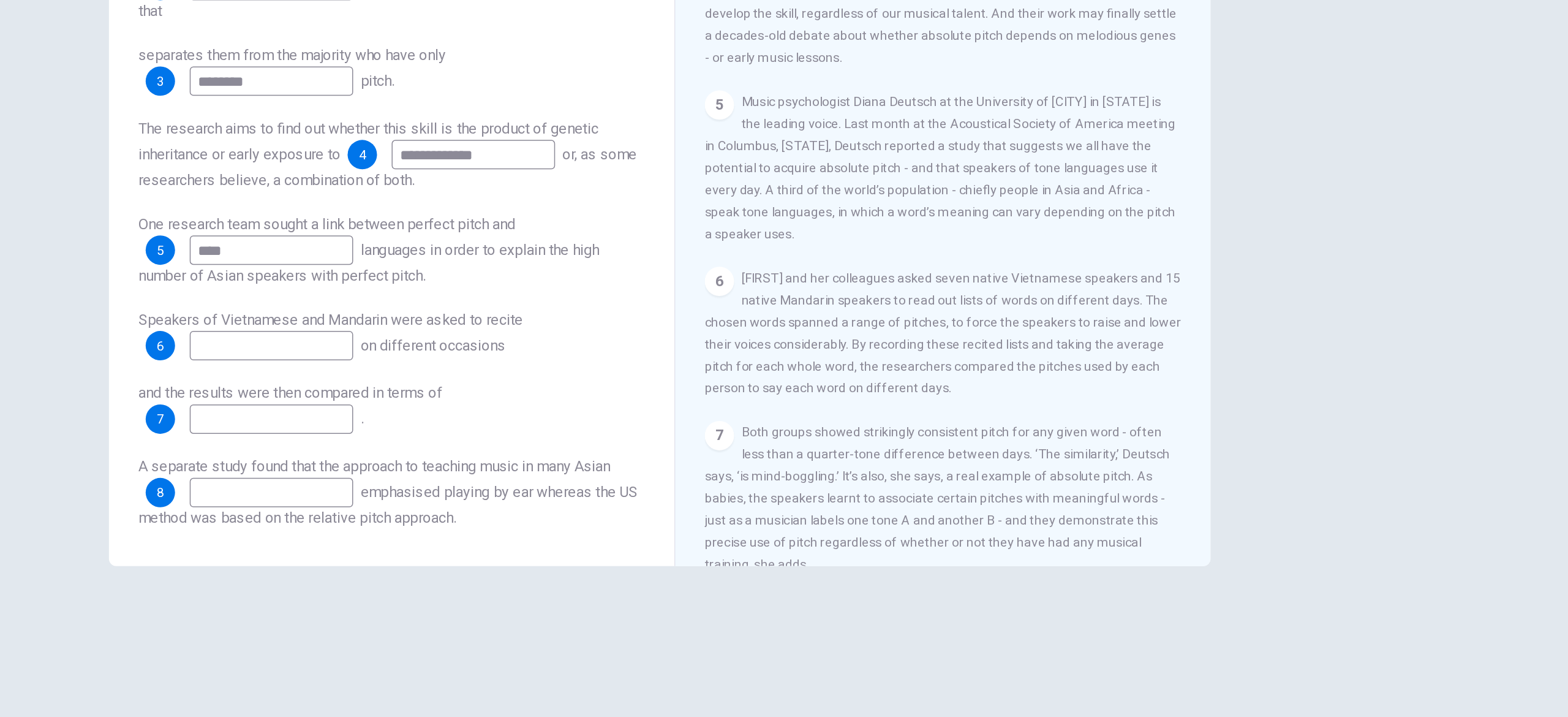 click on "****" at bounding box center (525, 318) 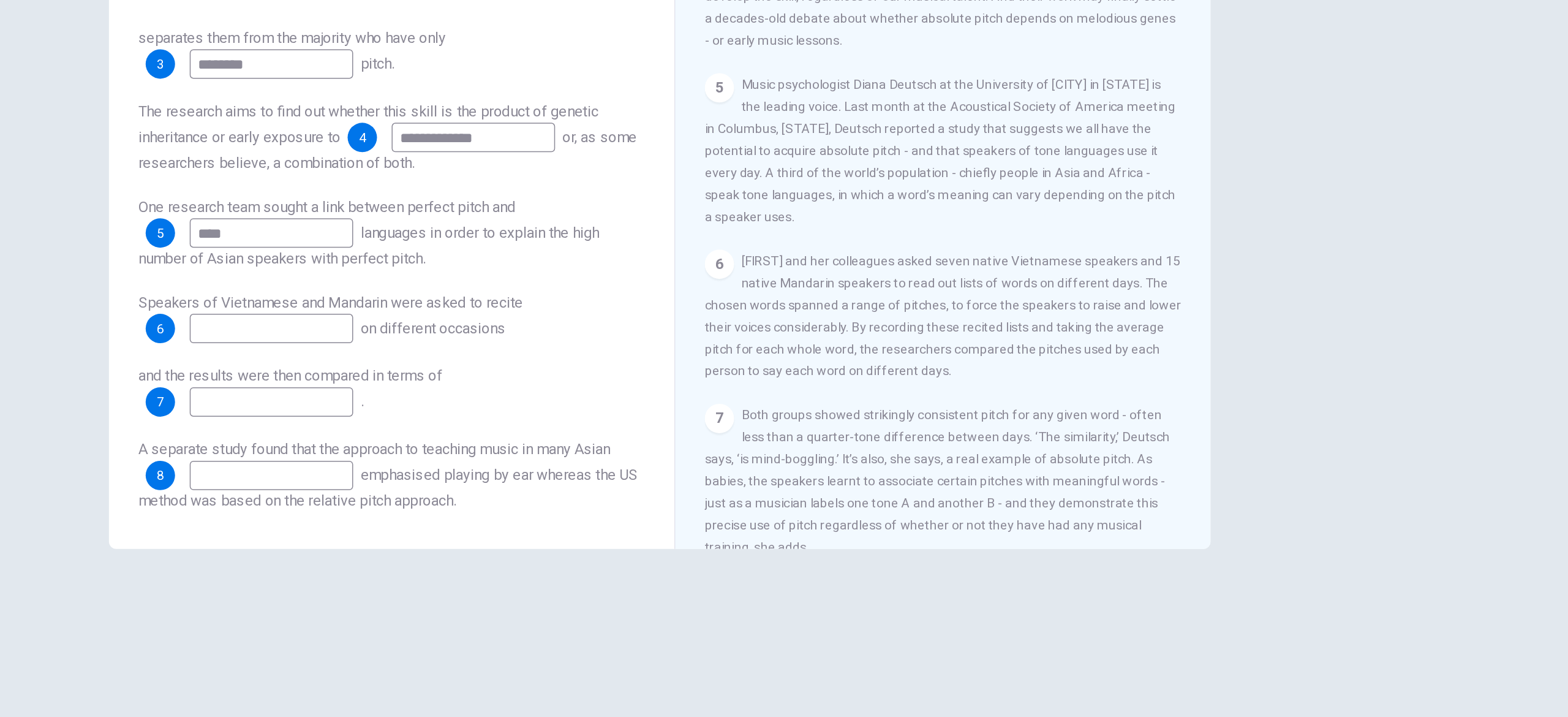 type on "****" 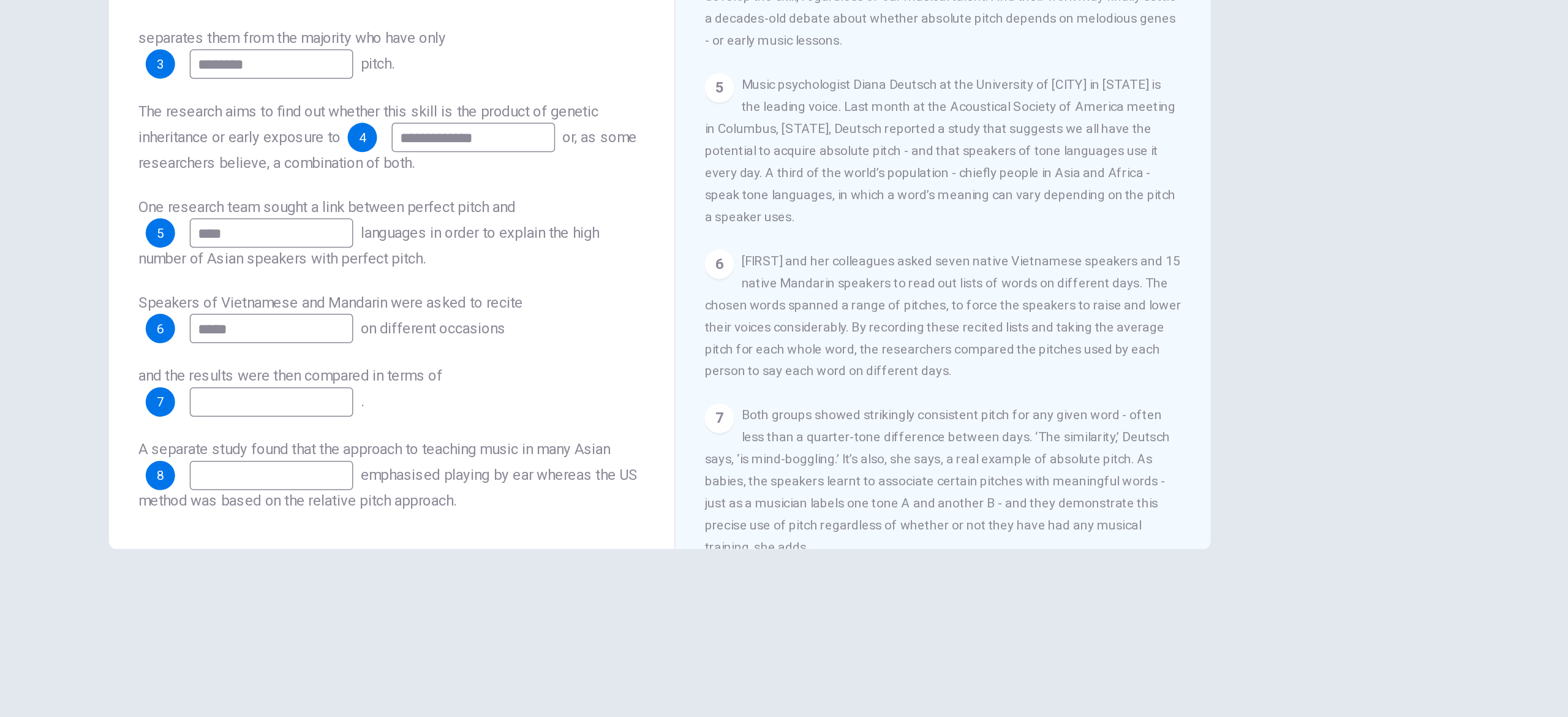 click on "*****" at bounding box center (525, 382) 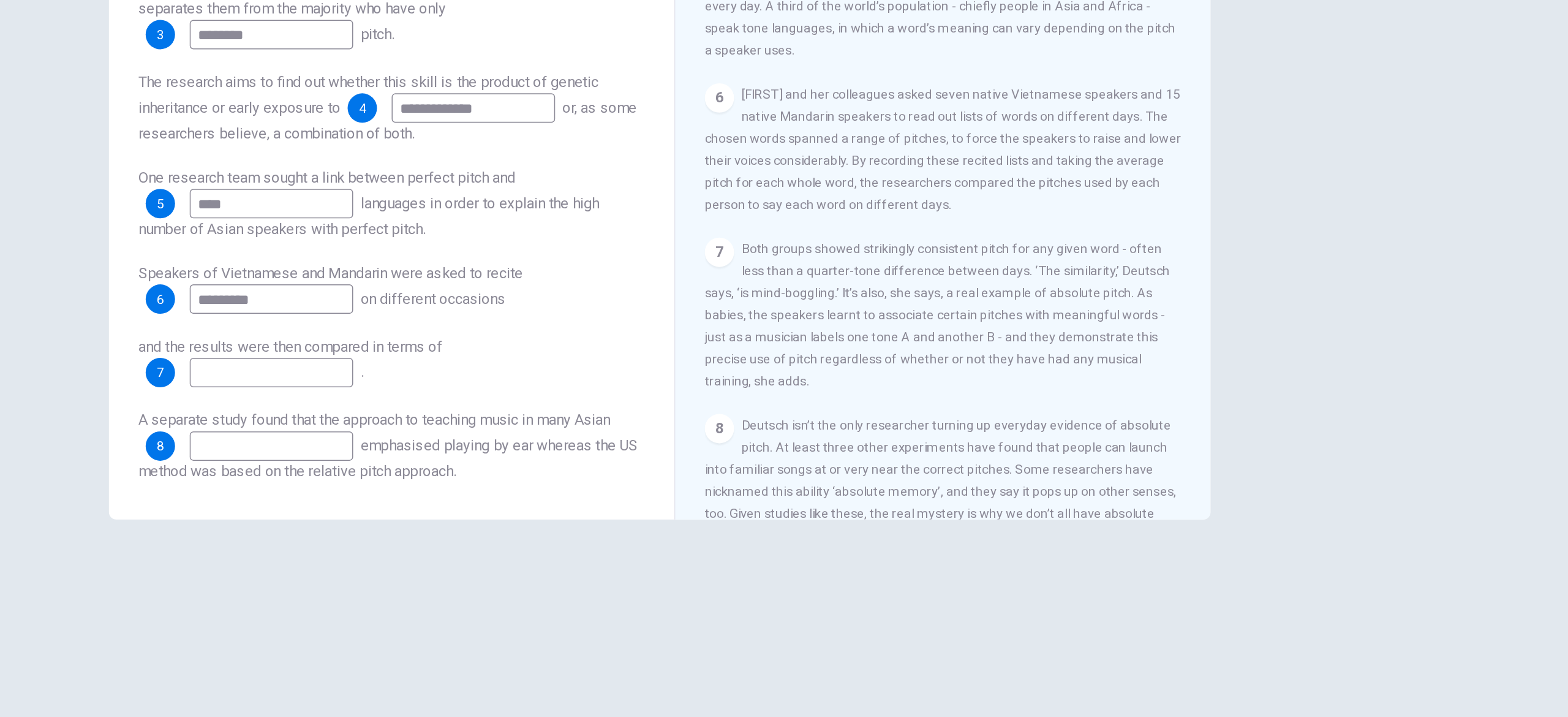 scroll, scrollTop: 709, scrollLeft: 0, axis: vertical 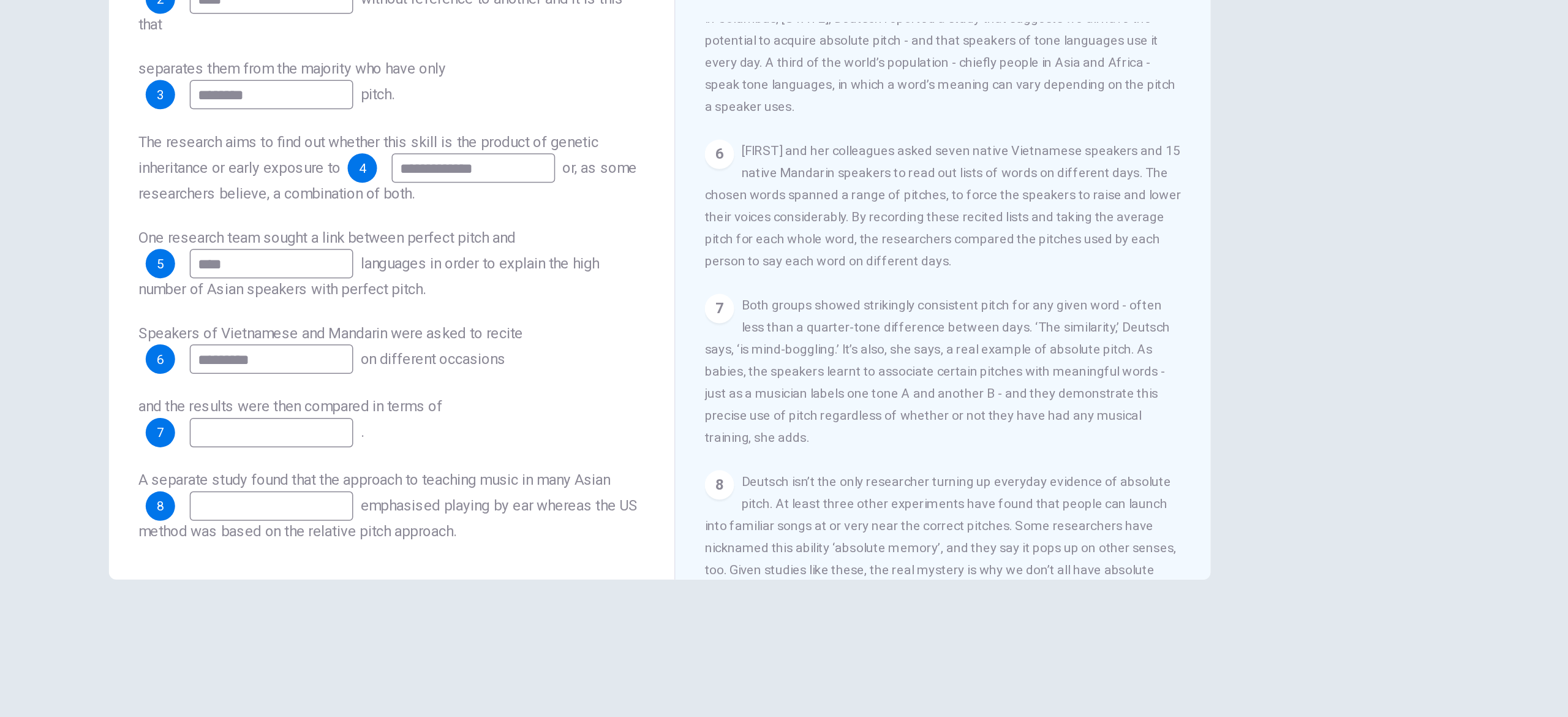 type on "*********" 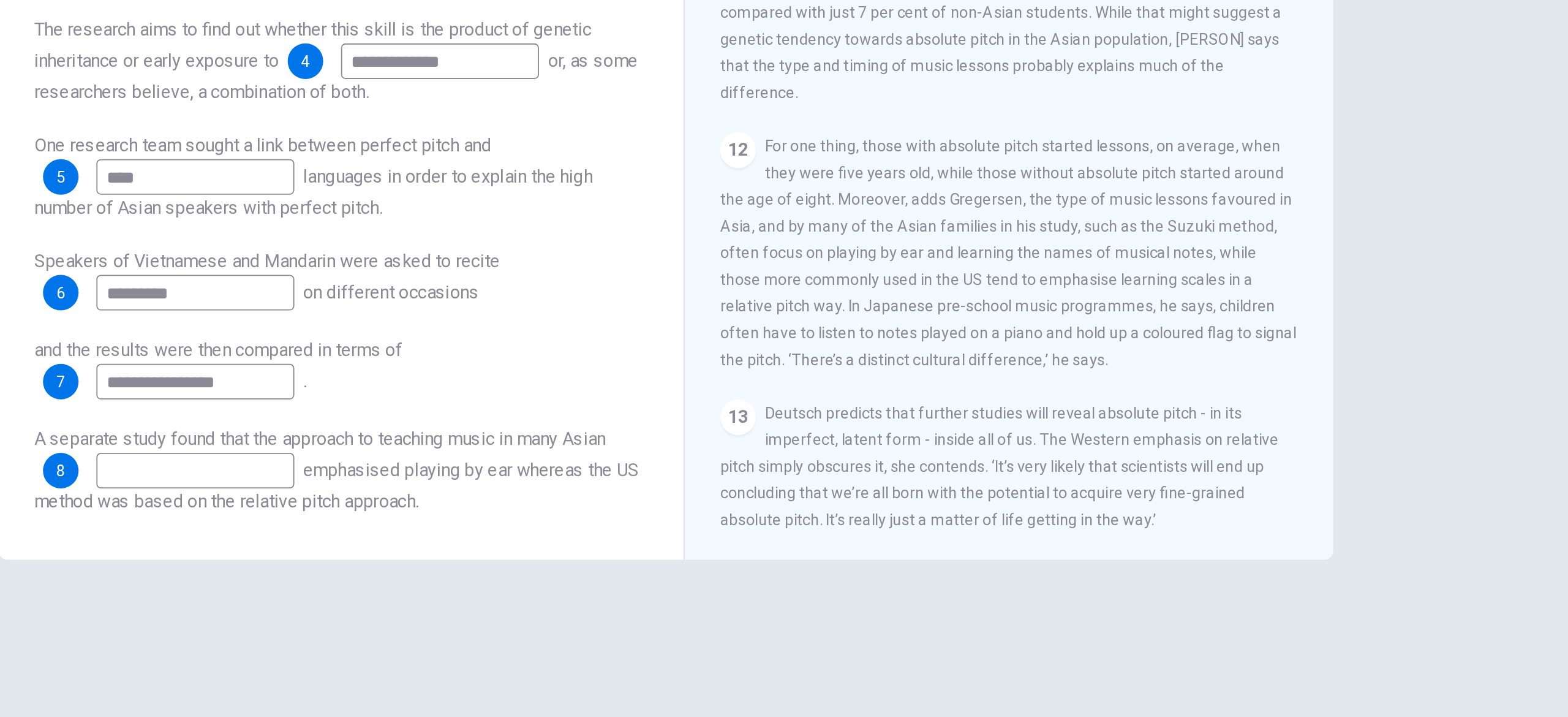 scroll, scrollTop: 1403, scrollLeft: 0, axis: vertical 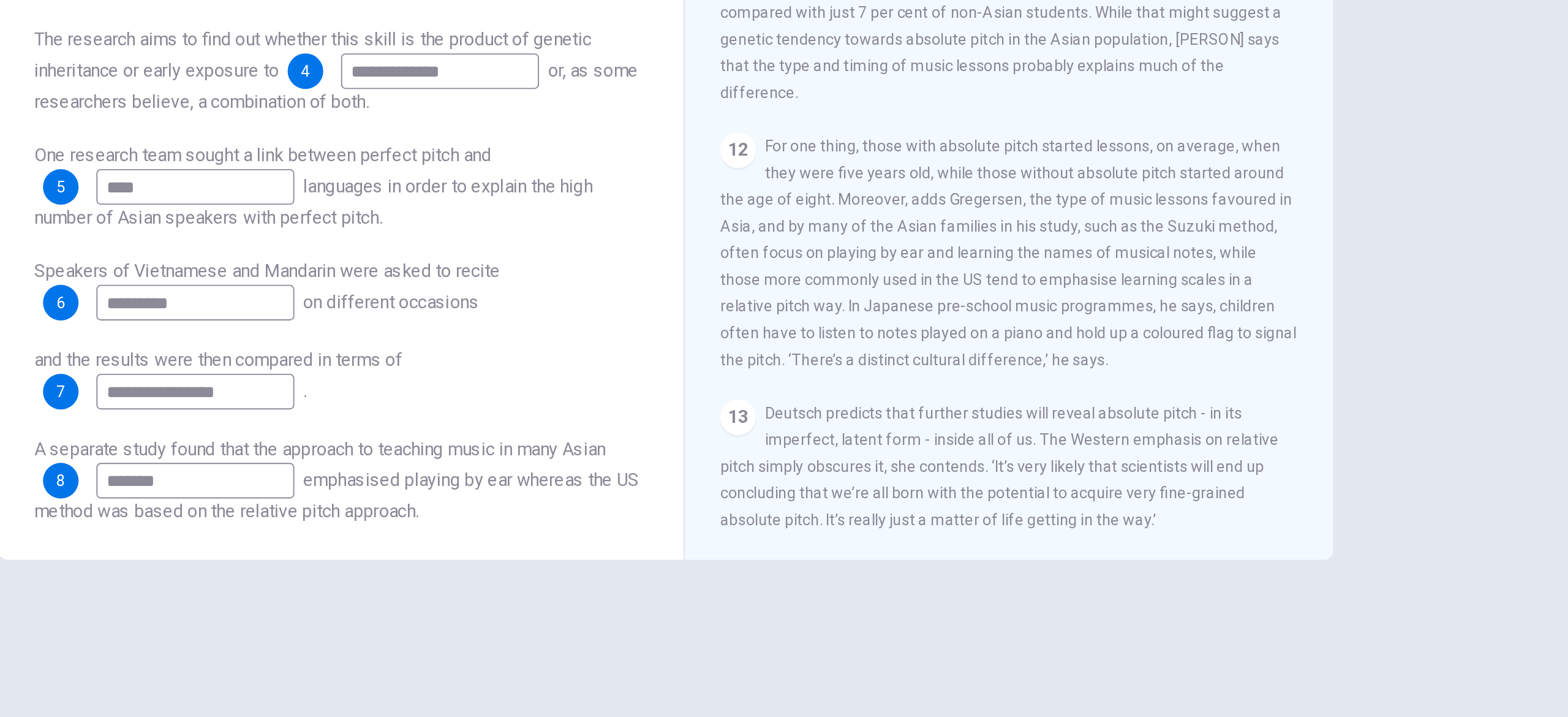 click on "emphasised playing by ear whereas the US method was based on the relative pitch approach." at bounding box center (603, 493) 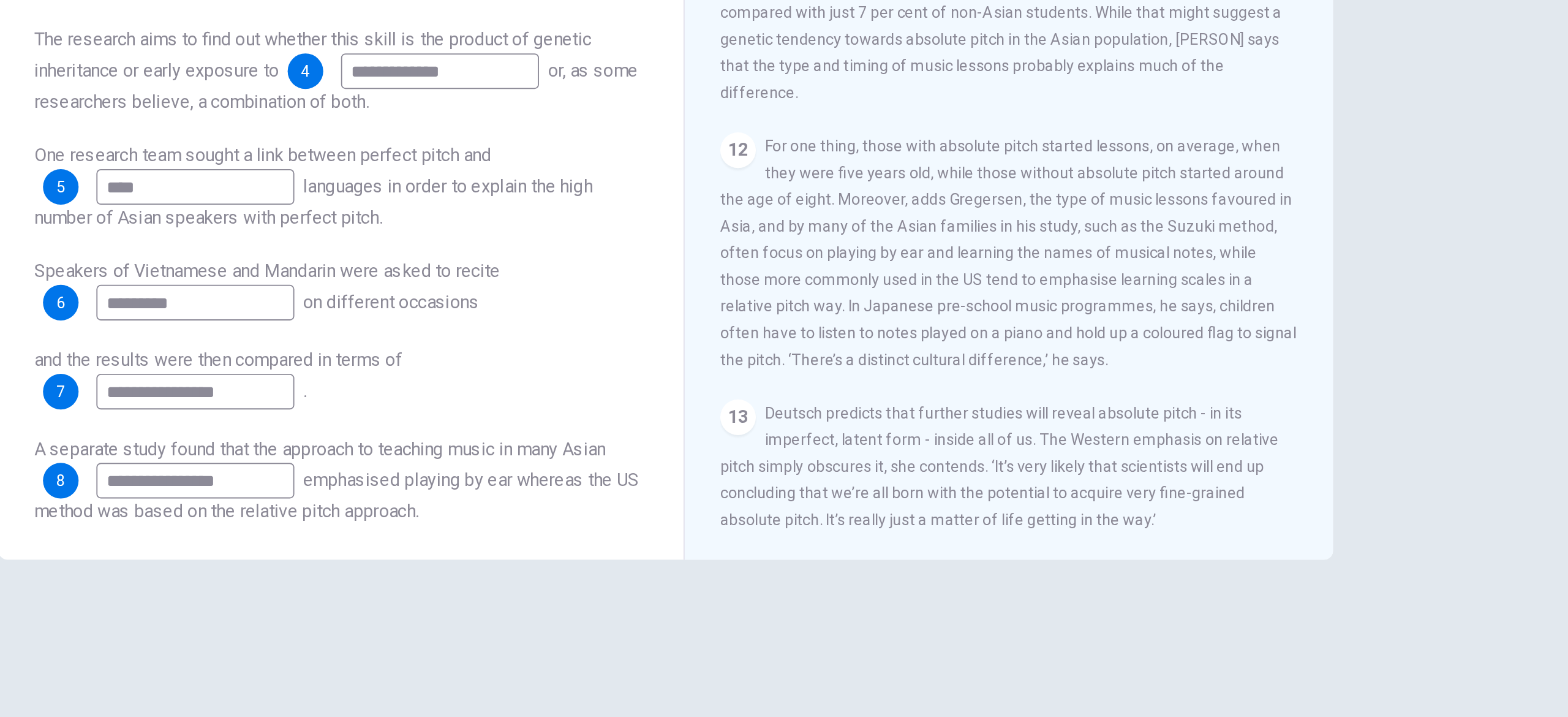 click on "**********" at bounding box center [525, 485] 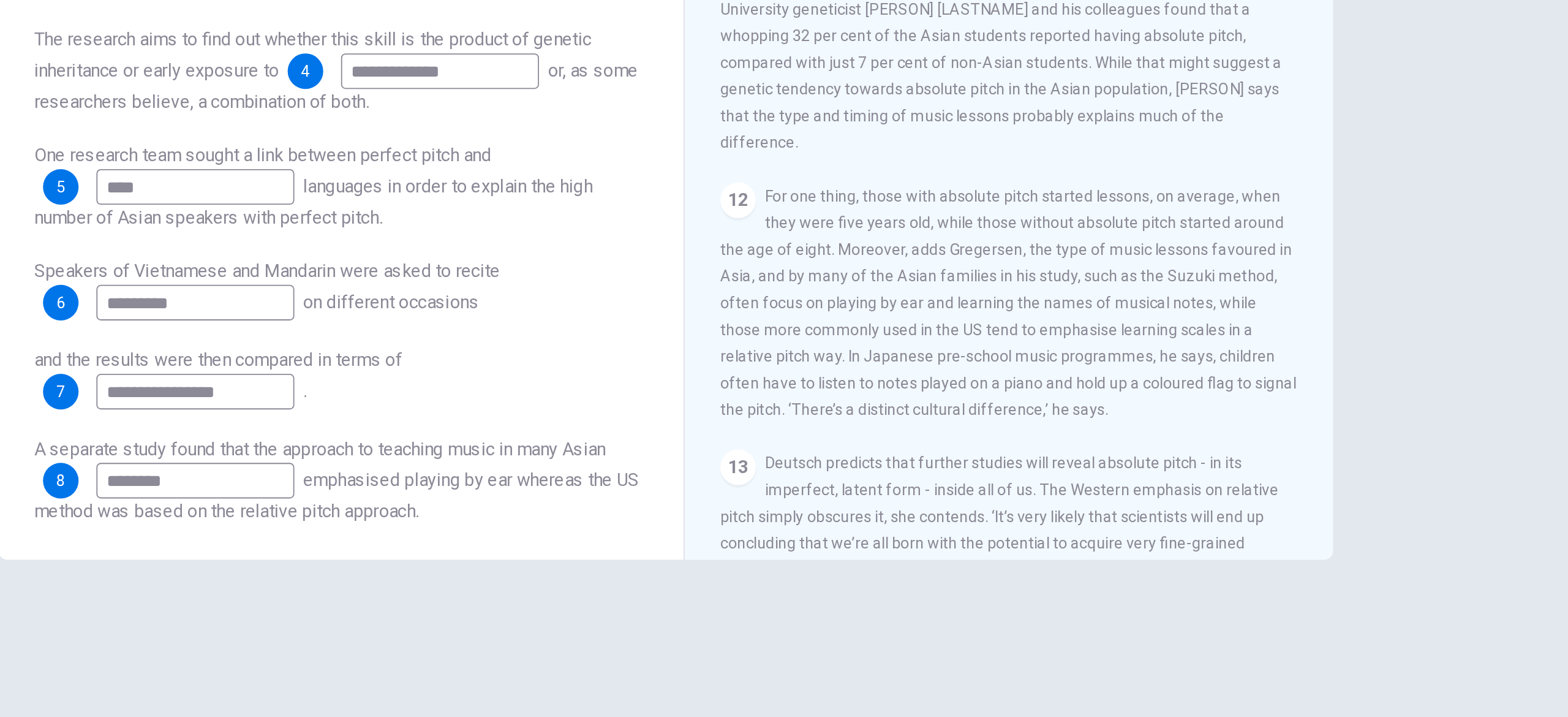 scroll, scrollTop: 1327, scrollLeft: 0, axis: vertical 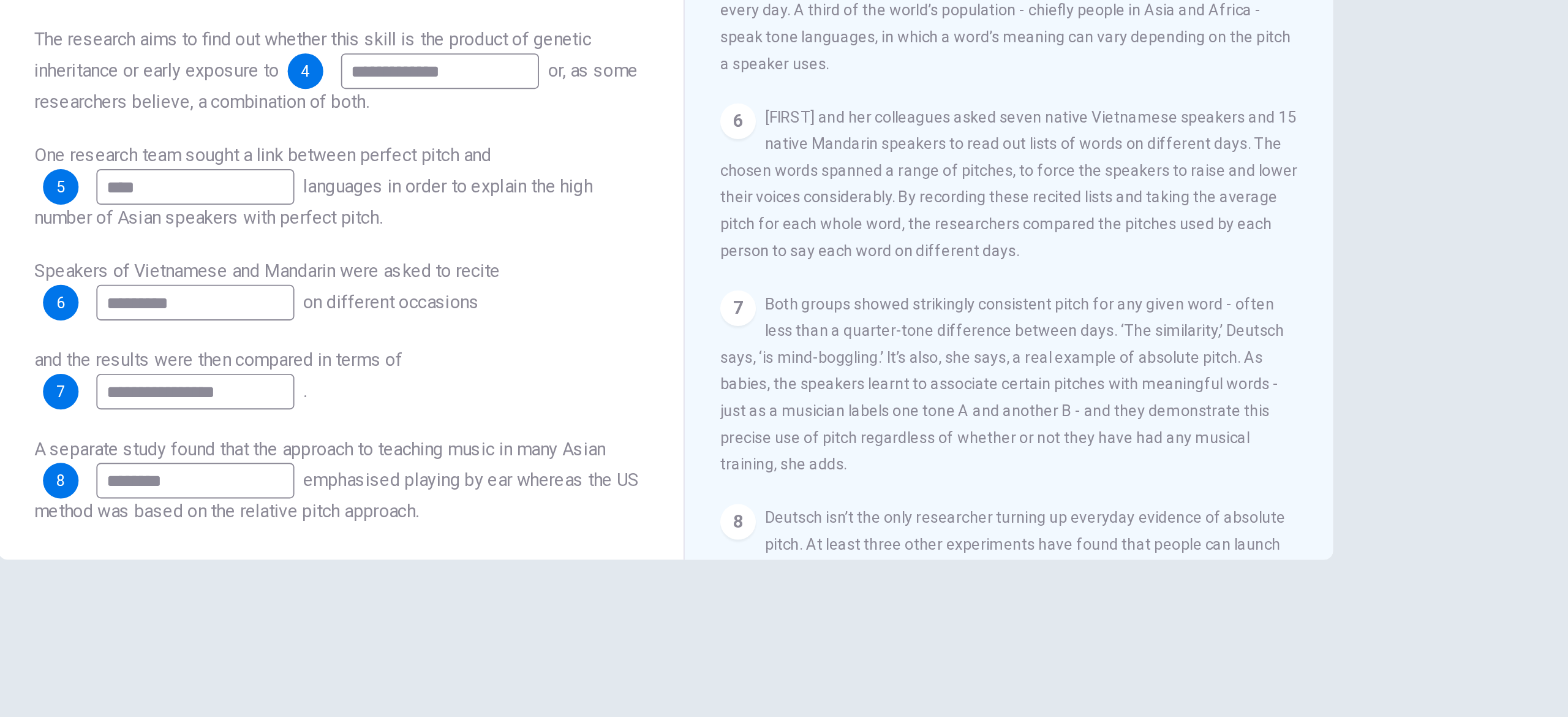 type on "********" 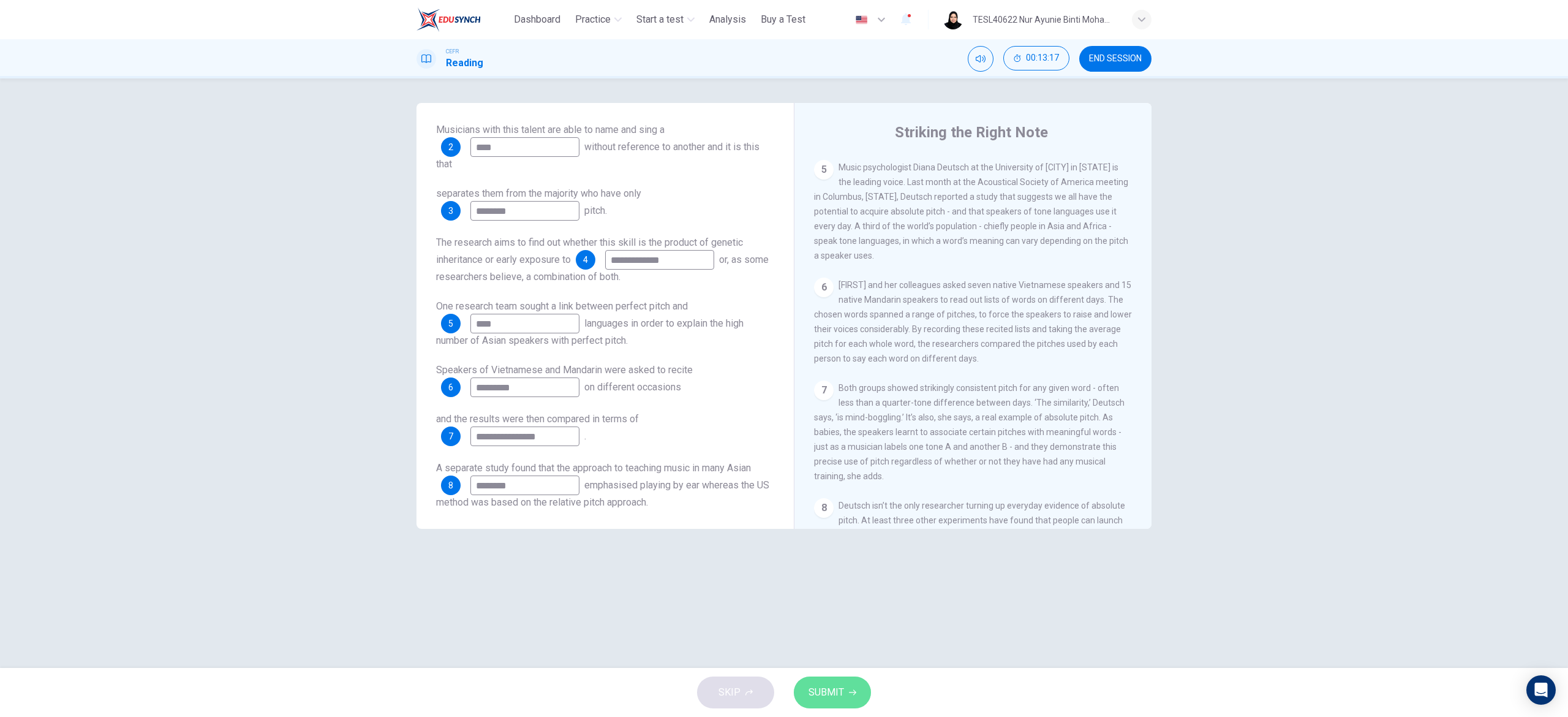 click on "SUBMIT" at bounding box center [826, 692] 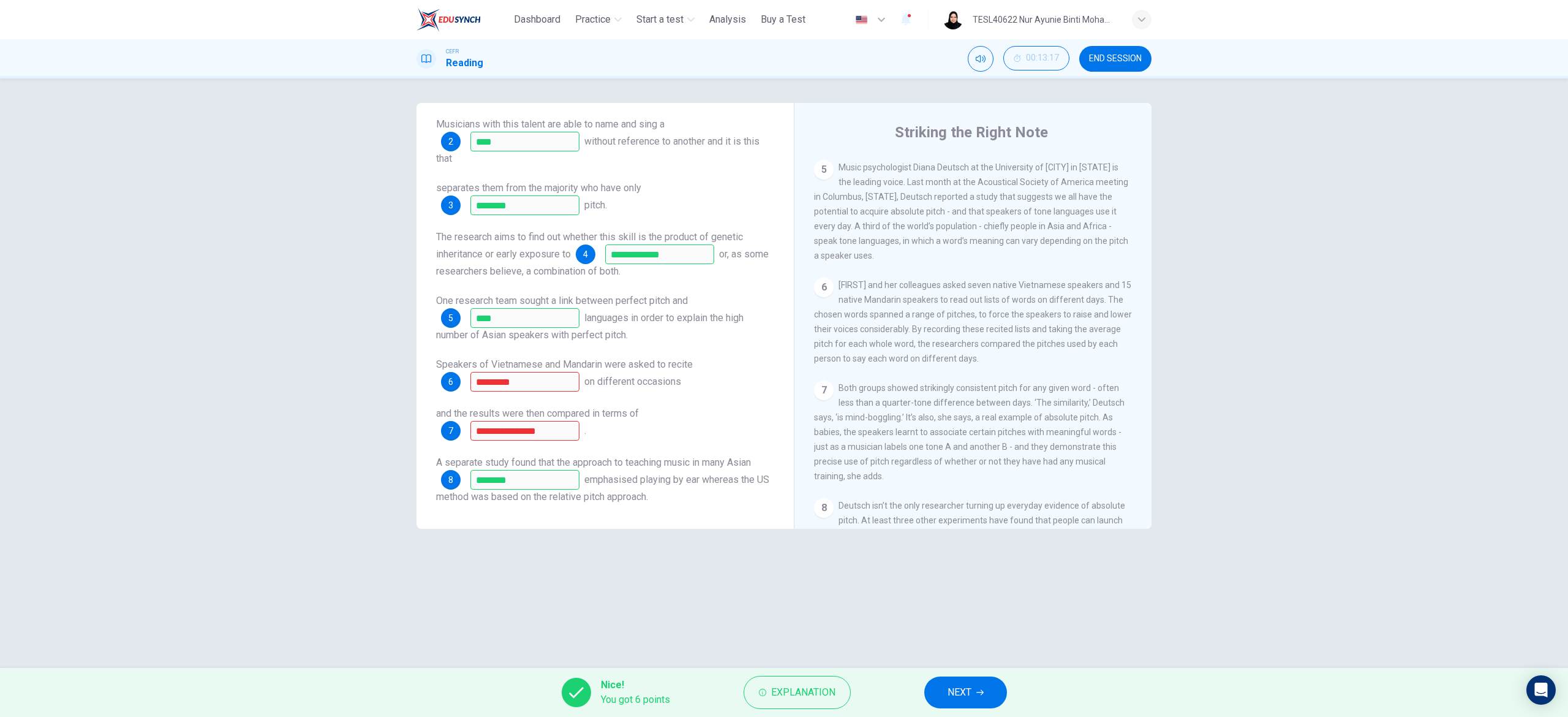 scroll, scrollTop: 0, scrollLeft: 0, axis: both 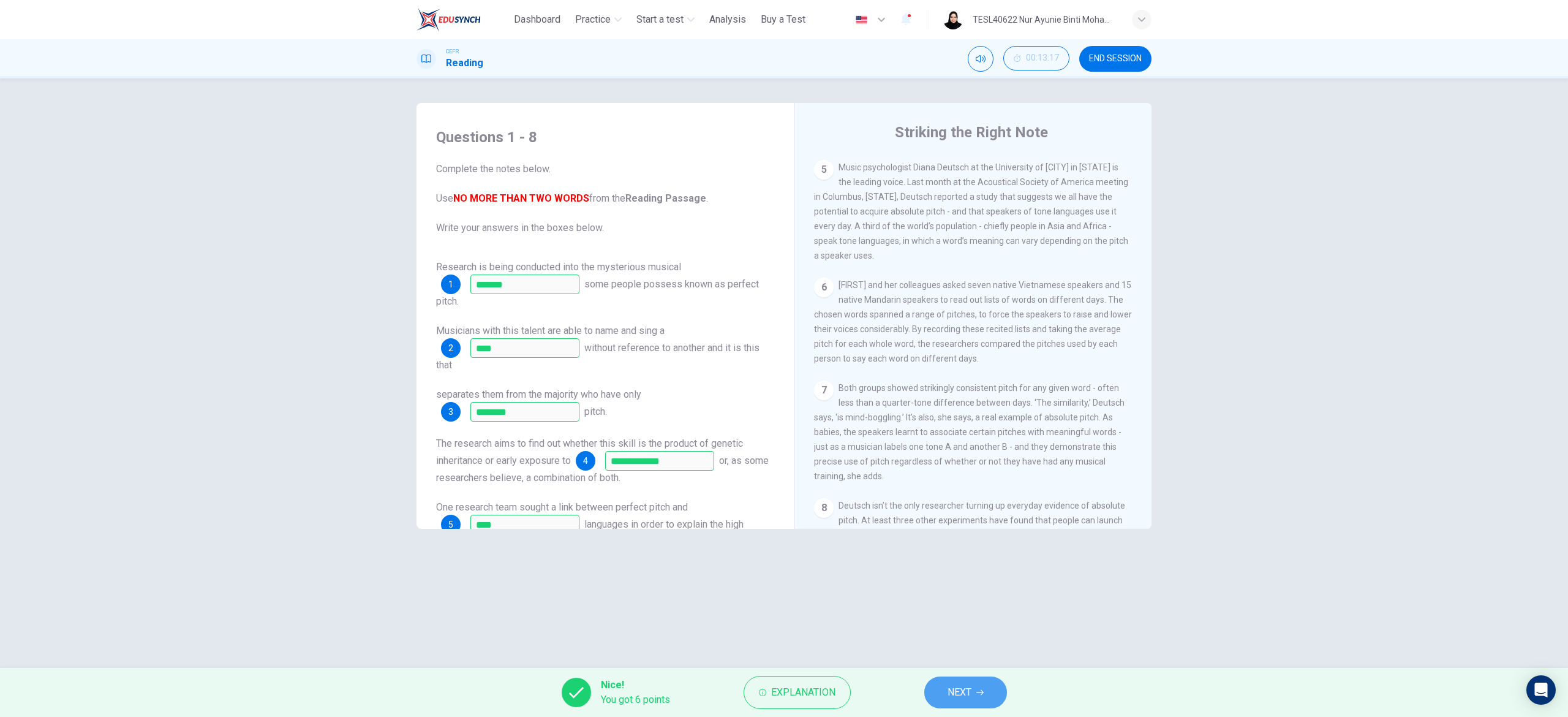 click on "NEXT" at bounding box center (965, 692) 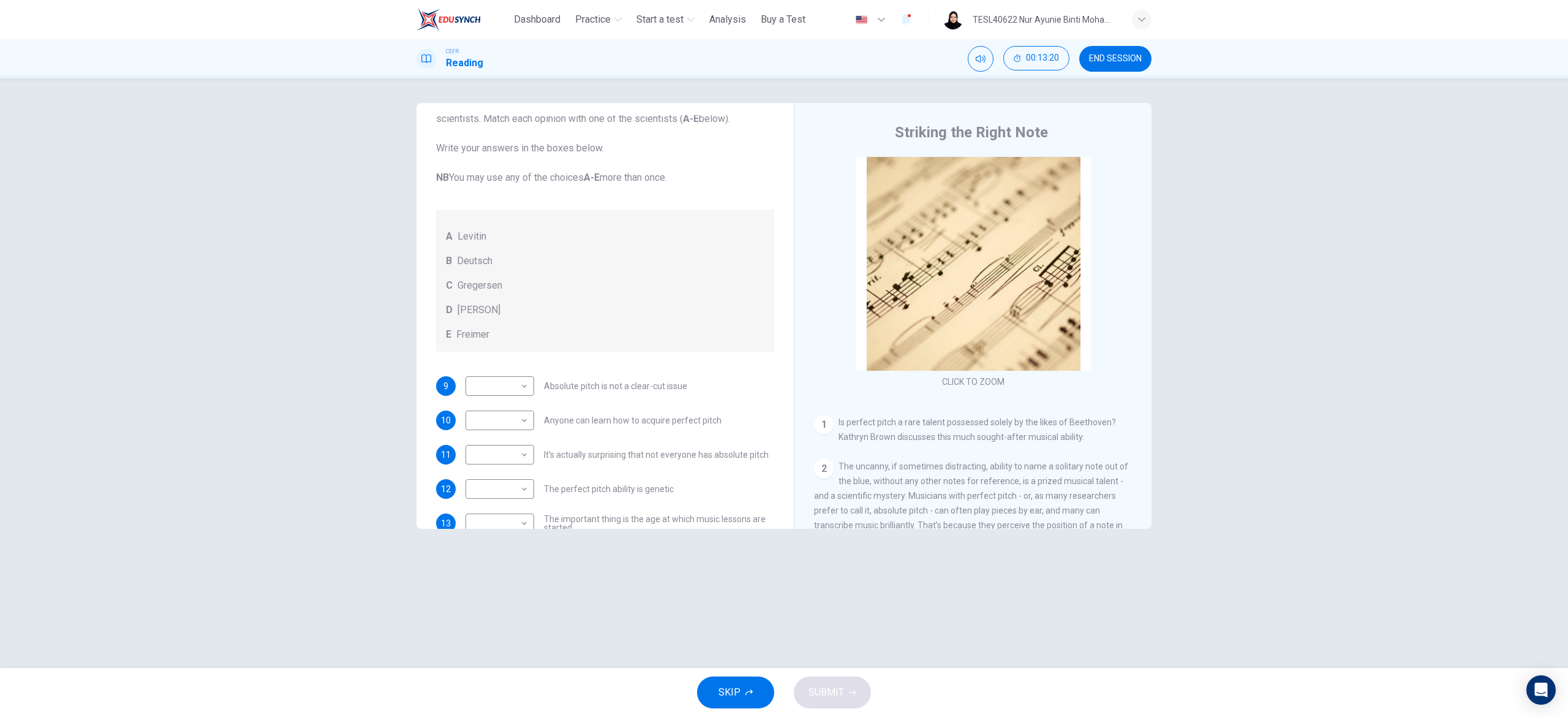 scroll, scrollTop: 108, scrollLeft: 0, axis: vertical 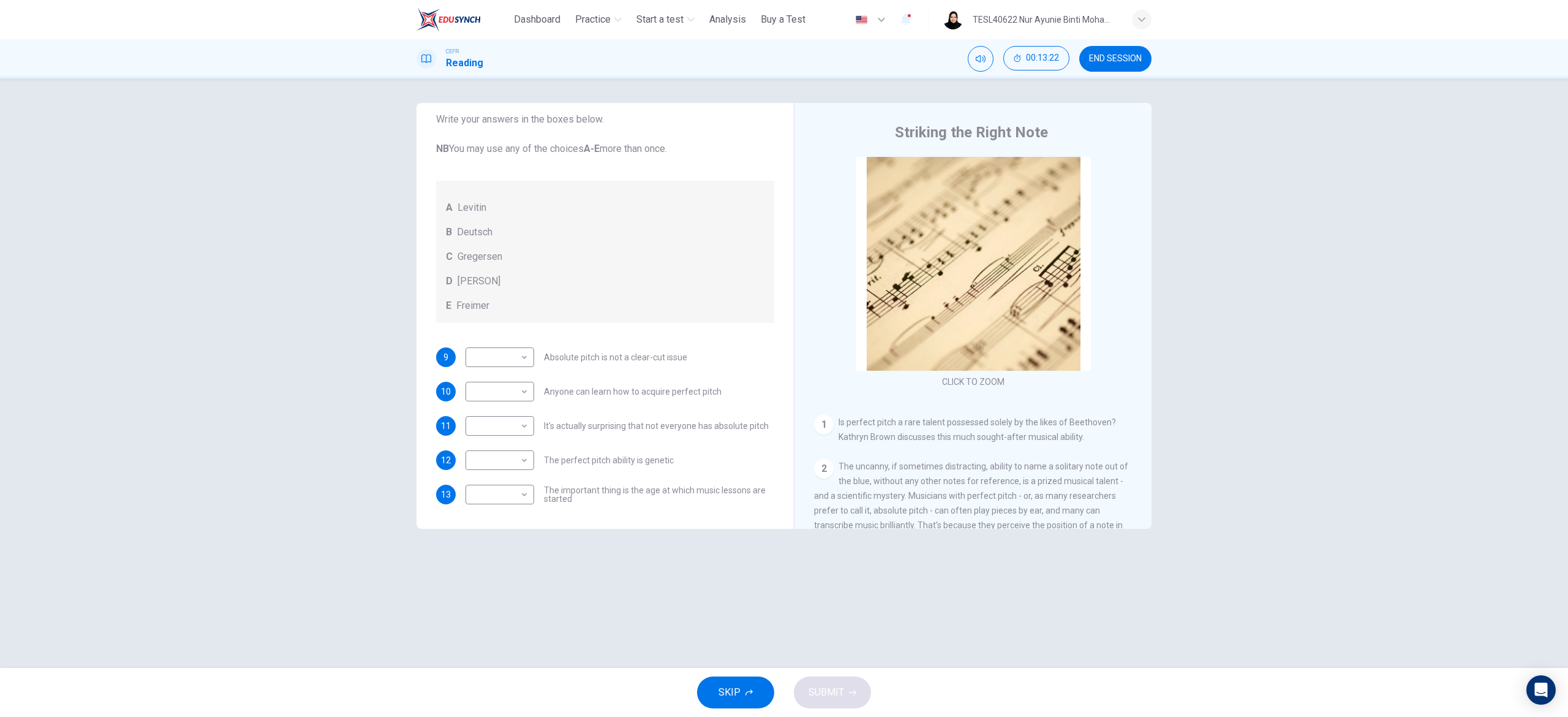 drag, startPoint x: 638, startPoint y: 418, endPoint x: 552, endPoint y: 428, distance: 86.57944 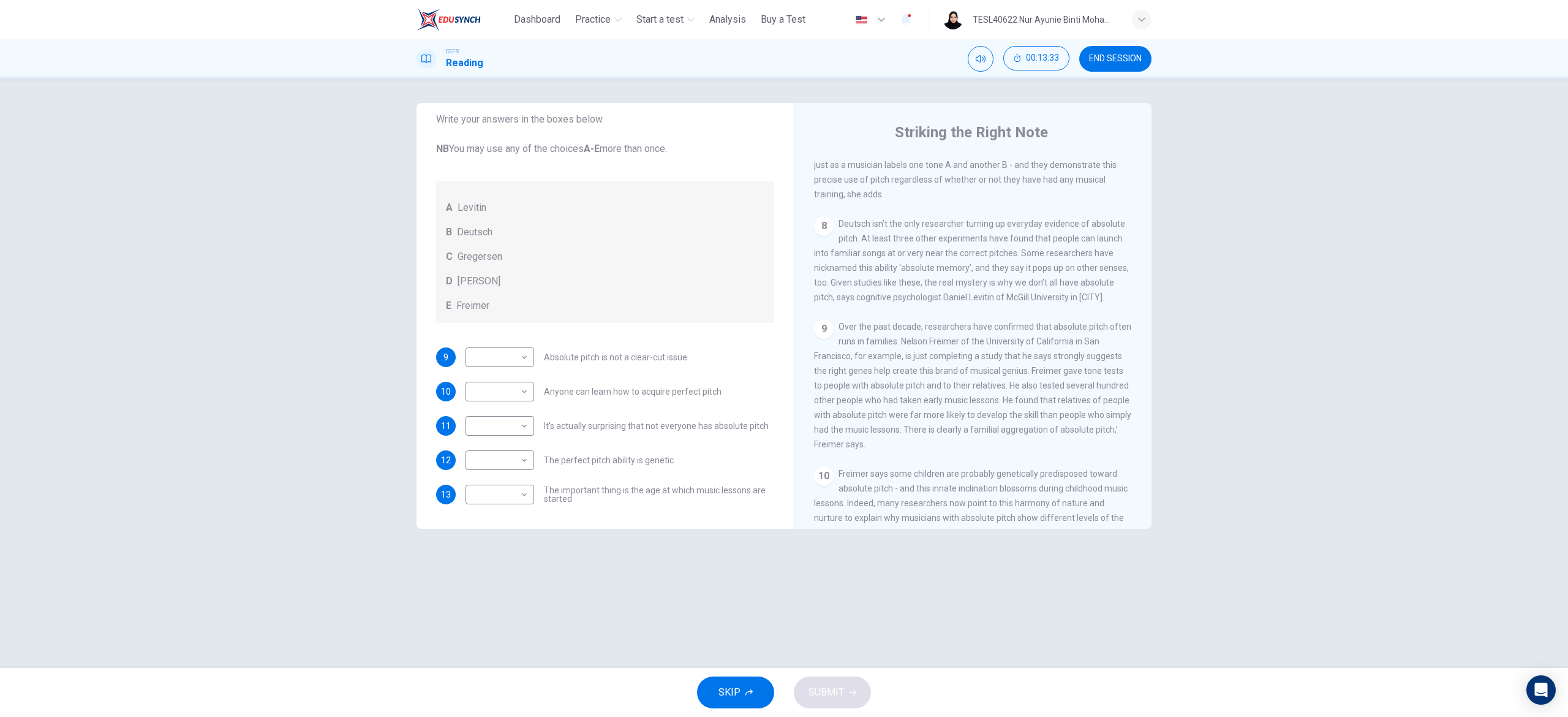 scroll, scrollTop: 1444, scrollLeft: 0, axis: vertical 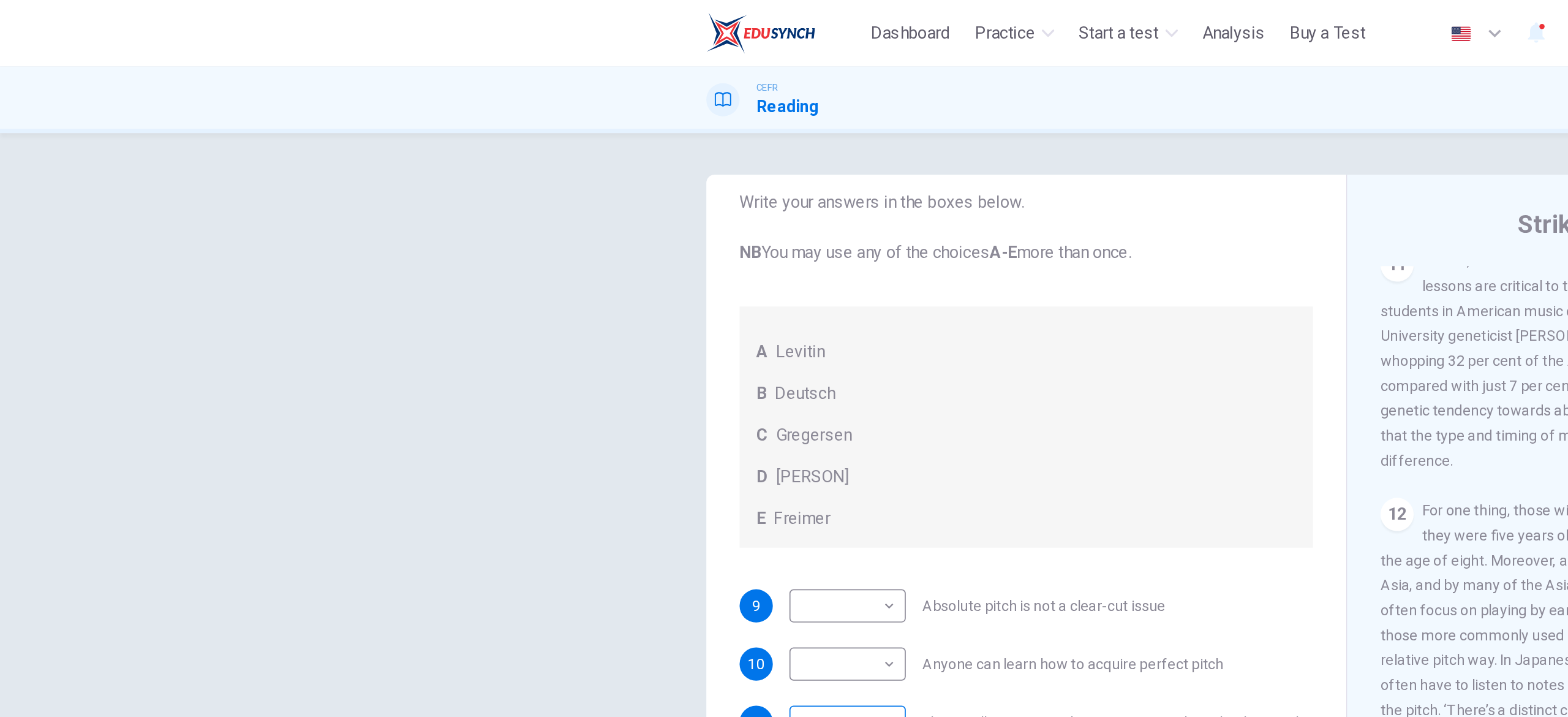 click on "This site uses cookies, as explained in our  Privacy Policy . If you agree to the use of cookies, please click the Accept button and continue to browse our site.   Privacy Policy Accept Dashboard Practice Start a test Analysis Buy a Test English ** ​ TESL40622 [PERSON] [LASTNAME] CEFR Reading [TIME] END SESSION Questions 9 - 13 The Reading Passage contains a number of opinions provided by five different scientists. Match each opinion with one of the scientists ( A-E  below).
Write your answers in the boxes below.
NB  You may use any of the choices  A-E  more than once. A Levitin B Deutsch C Gregersen D Marvin E Freimer 9 ​ ​ Absolute pitch is not a clear-cut issue 10 ​ ​ Anyone can learn how to acquire perfect pitch 11 ​ ​ It's actually surprising that not everyone has absolute pitch 12 ​ ​ The perfect pitch ability is genetic 13 ​ ​ The important thing is the age at which music lessons are started Striking the Right Note CLICK TO ZOOM Click to Zoom 1 2 3 4 5 6 7 8 9 10" at bounding box center (784, 358) 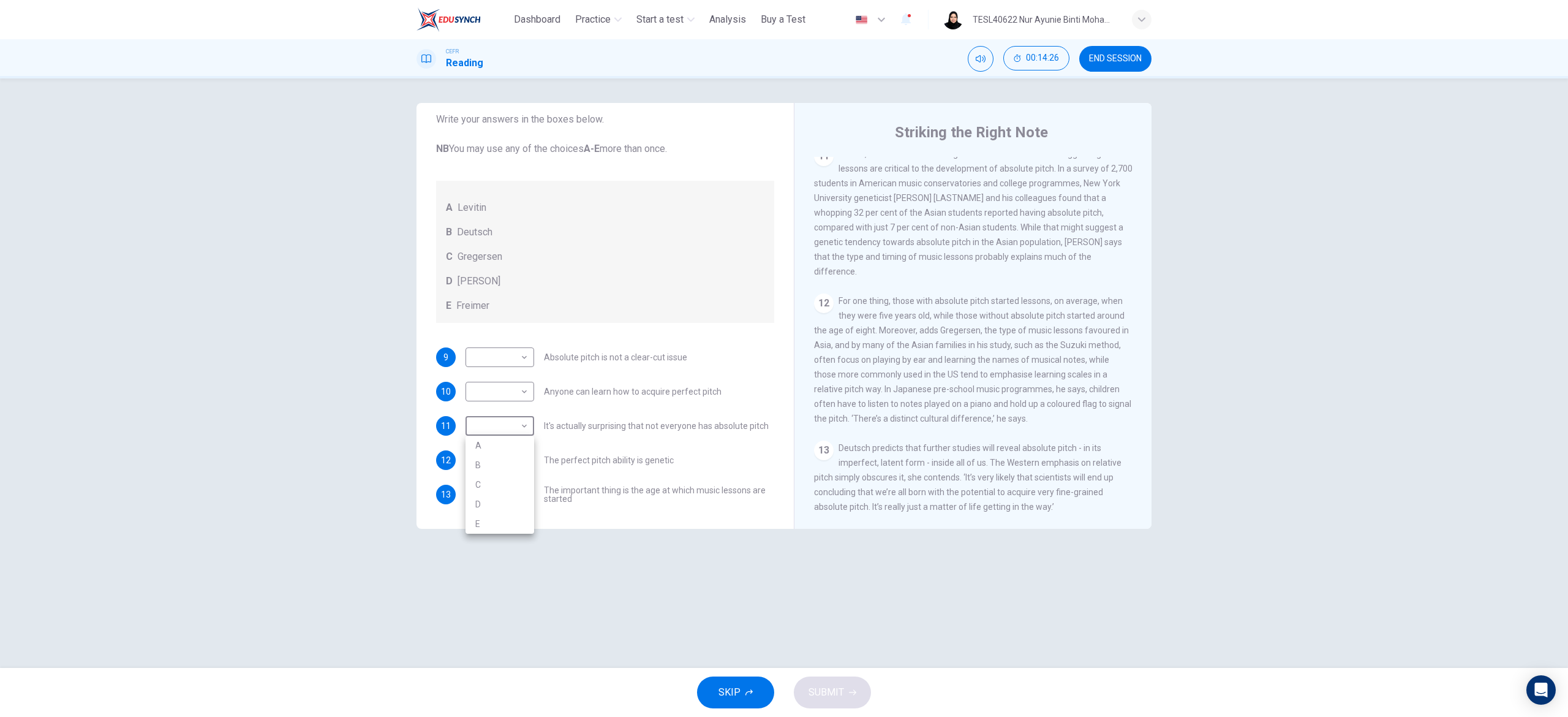 click on "B" at bounding box center [500, 465] 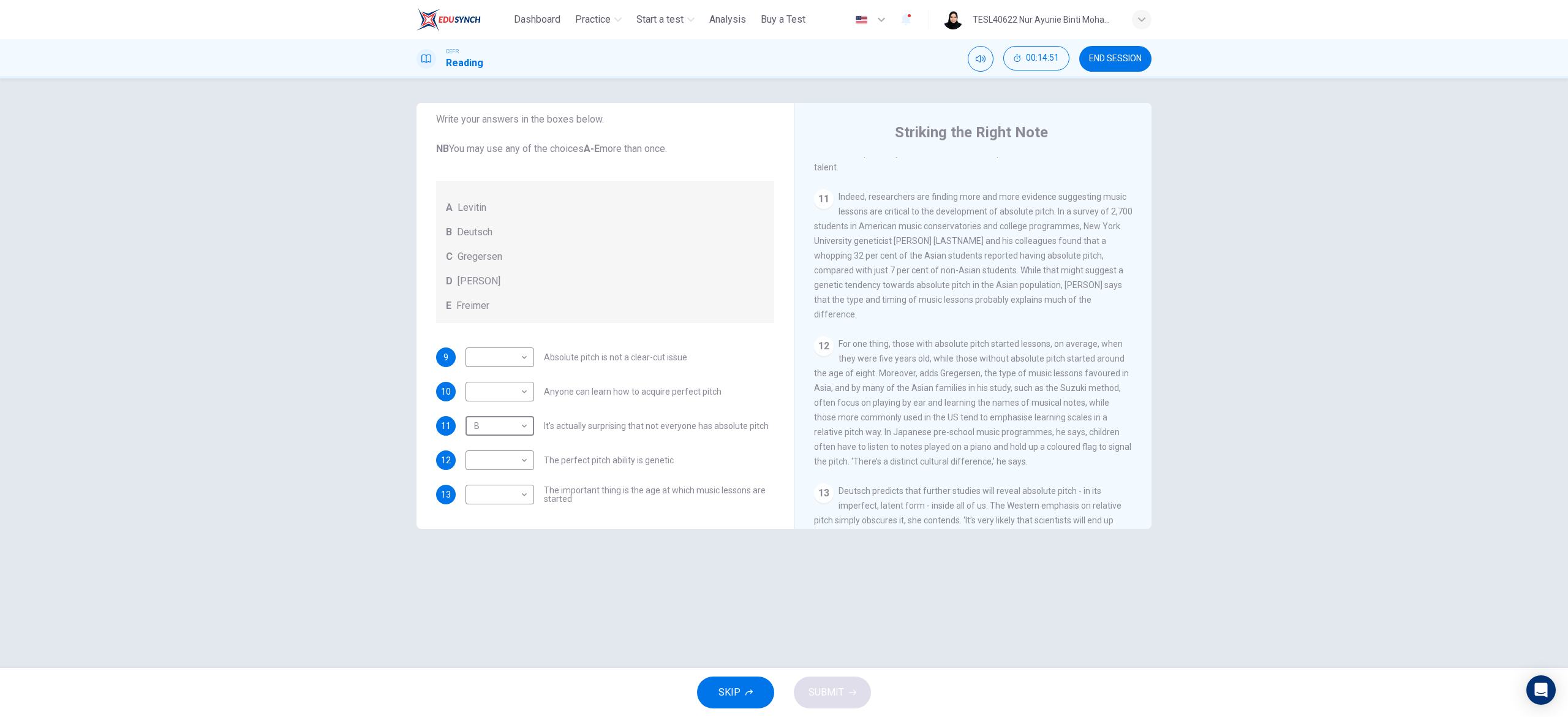 scroll, scrollTop: 1261, scrollLeft: 0, axis: vertical 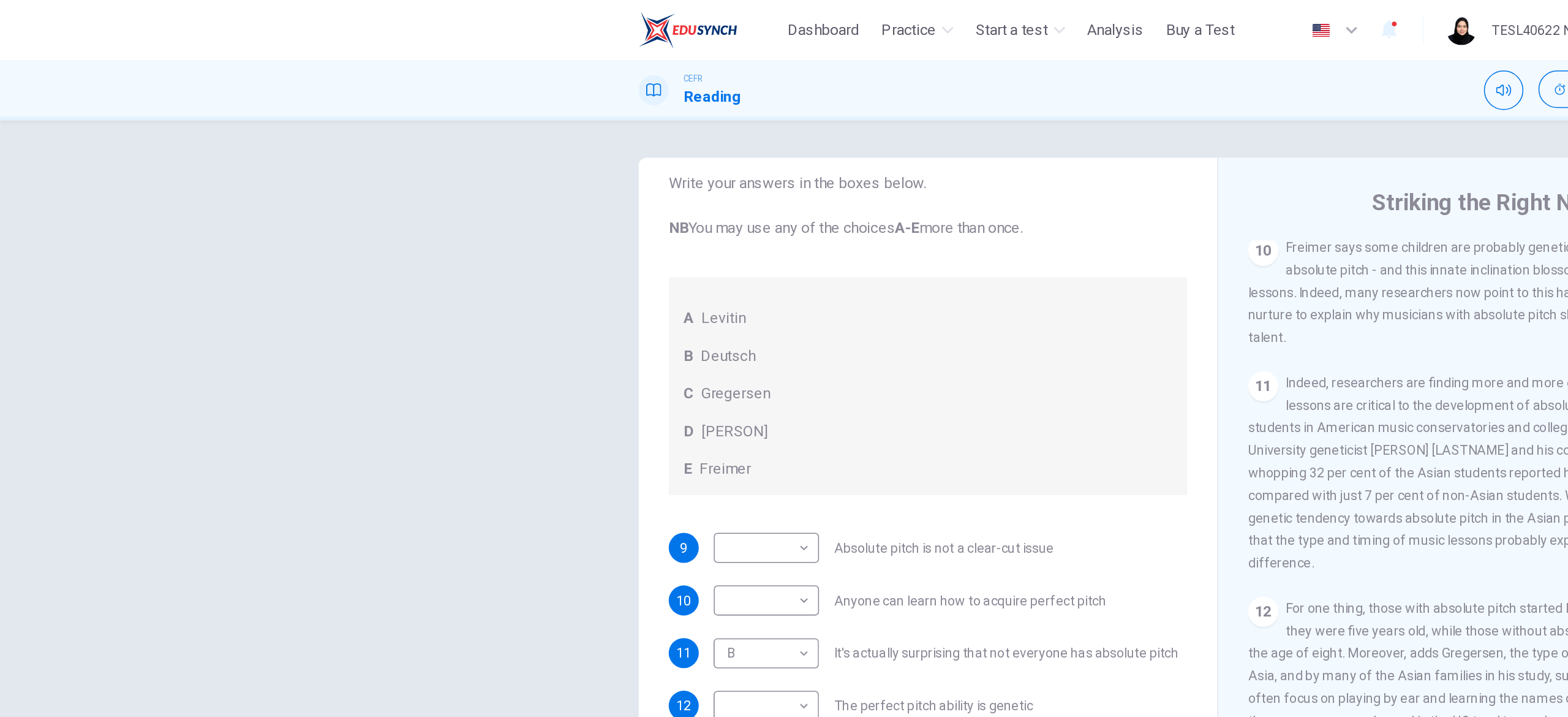 click on "This site uses cookies, as explained in our  Privacy Policy . If you agree to the use of cookies, please click the Accept button and continue to browse our site.   Privacy Policy Accept Dashboard Practice Start a test Analysis Buy a Test English ** ​ TESL40622 [PERSON] [LASTNAME] CEFR Reading [TIME] END SESSION Questions 9 - 13 The Reading Passage contains a number of opinions provided by five different scientists. Match each opinion with one of the scientists ( A-E  below).
Write your answers in the boxes below.
NB  You may use any of the choices  A-E  more than once. A Levitin B Deutsch C Gregersen D Marvin E Freimer 9 ​ ​ Absolute pitch is not a clear-cut issue 10 ​ ​ Anyone can learn how to acquire perfect pitch 11 B * ​ It's actually surprising that not everyone has absolute pitch 12 ​ ​ The perfect pitch ability is genetic 13 ​ ​ The important thing is the age at which music lessons are started Striking the Right Note CLICK TO ZOOM Click to Zoom 1 2 3 4 5 6 7 8 9 10" at bounding box center [784, 358] 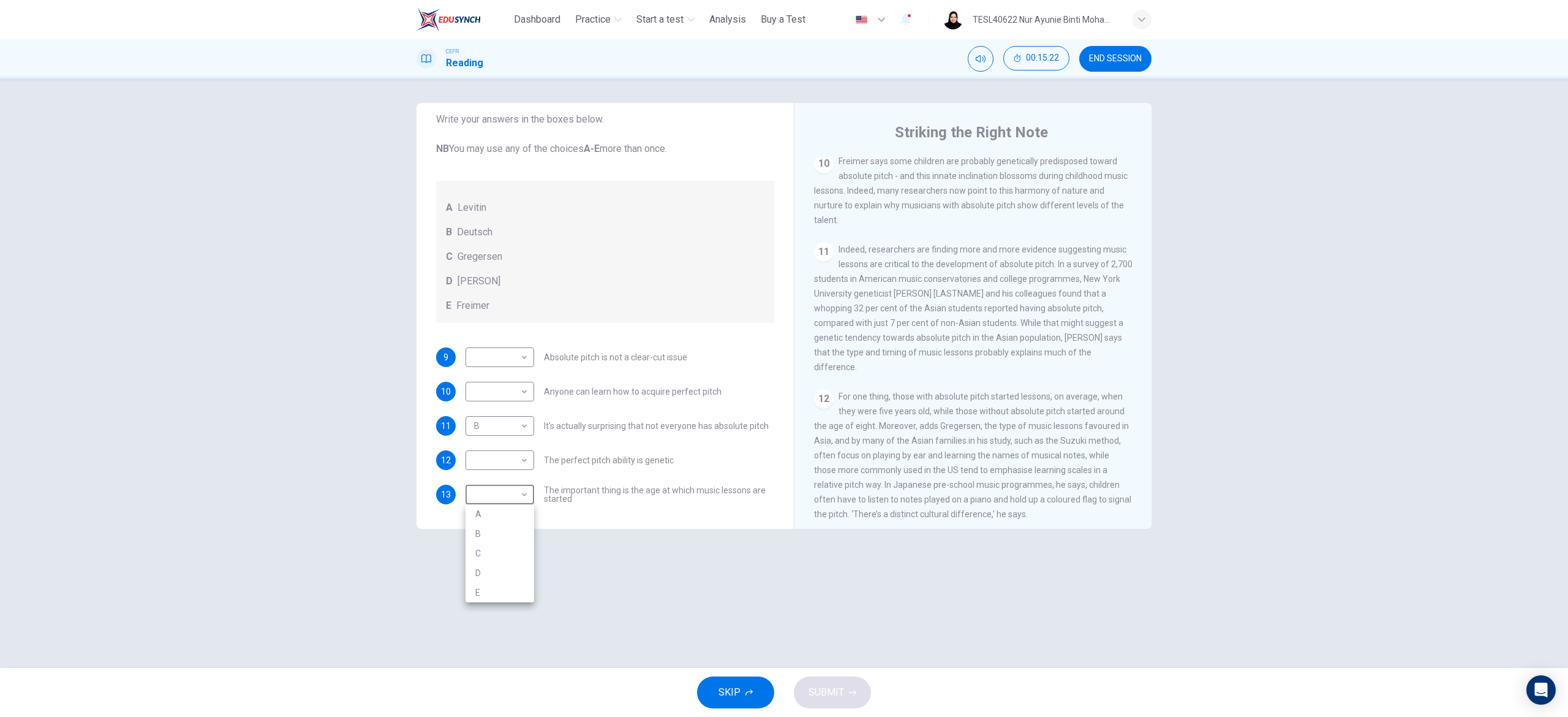 click on "C" at bounding box center (500, 553) 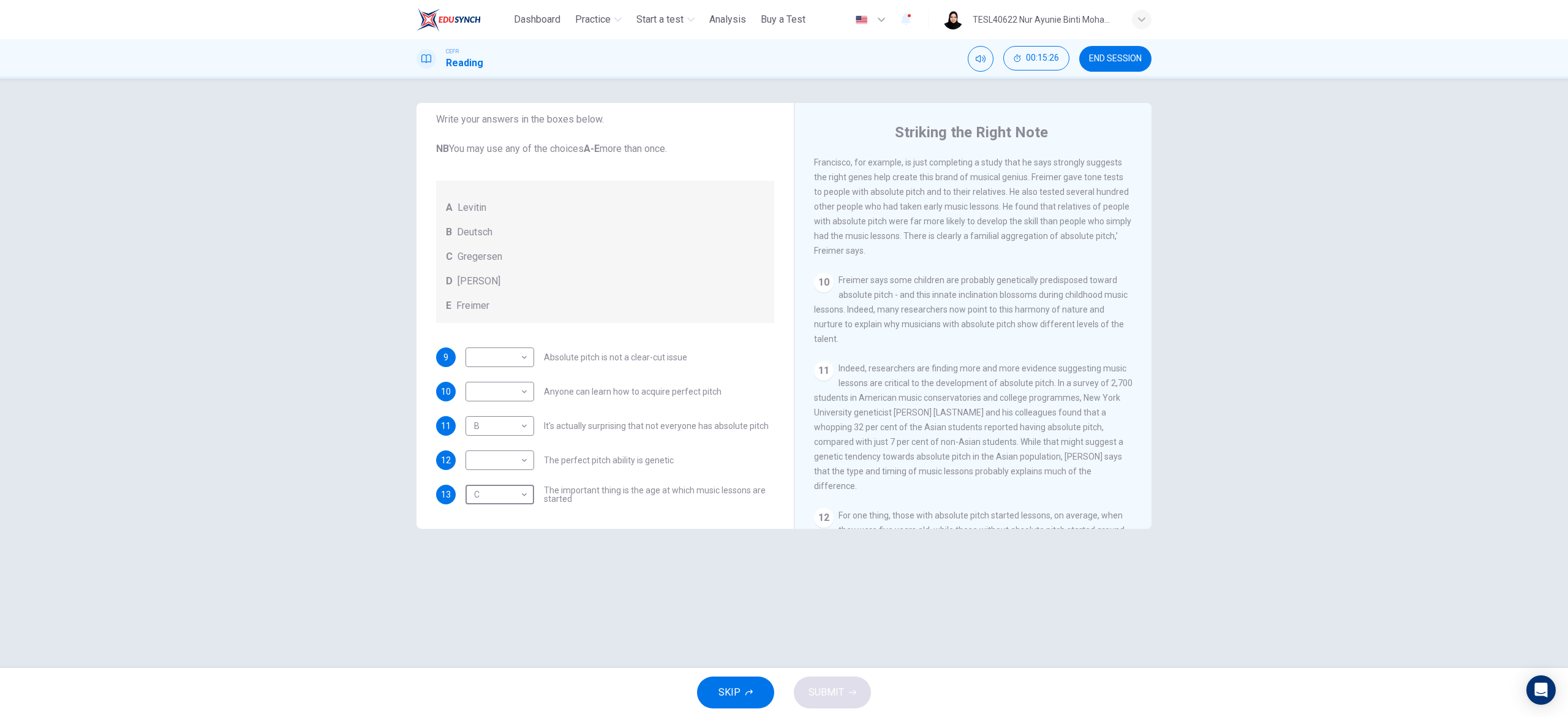 scroll, scrollTop: 1137, scrollLeft: 0, axis: vertical 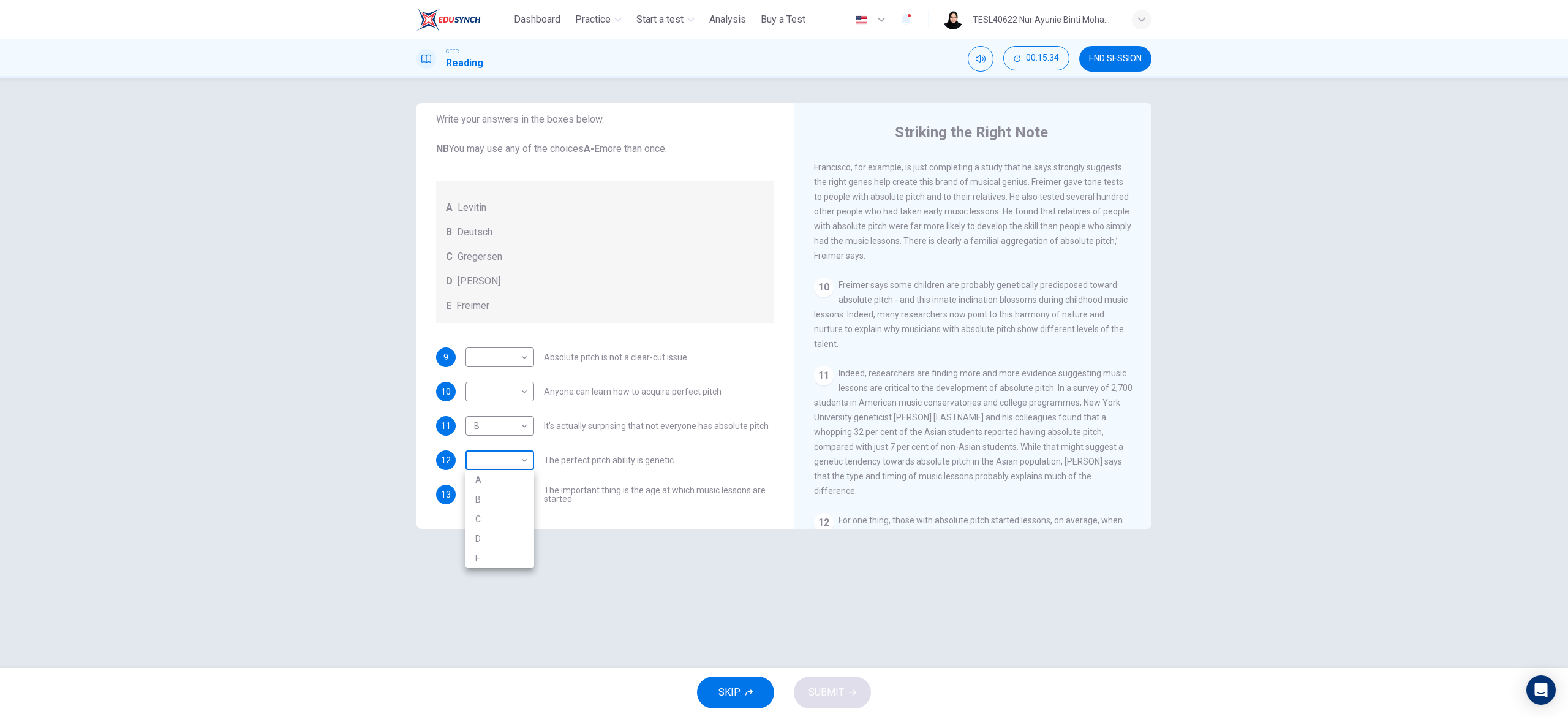 click on "This site uses cookies, as explained in our  Privacy Policy . If you agree to the use of cookies, please click the Accept button and continue to browse our site.   Privacy Policy Accept Dashboard Practice Start a test Analysis Buy a Test English ** ​ TESL40622 [PERSON] [LASTNAME] CEFR Reading [TIME] END SESSION Questions 9 - 13 The Reading Passage contains a number of opinions provided by five different scientists. Match each opinion with one of the scientists ( A-E  below).
Write your answers in the boxes below.
NB  You may use any of the choices  A-E  more than once. A Levitin B Deutsch C Gregersen D Marvin E Freimer 9 ​ ​ Absolute pitch is not a clear-cut issue 10 ​ ​ Anyone can learn how to acquire perfect pitch 11 B * ​ It's actually surprising that not everyone has absolute pitch 12 ​ ​ The perfect pitch ability is genetic 13 C * ​ The important thing is the age at which music lessons are started Striking the Right Note CLICK TO ZOOM Click to Zoom 1 2 3 4 5 6 7 8 9 10" at bounding box center [784, 358] 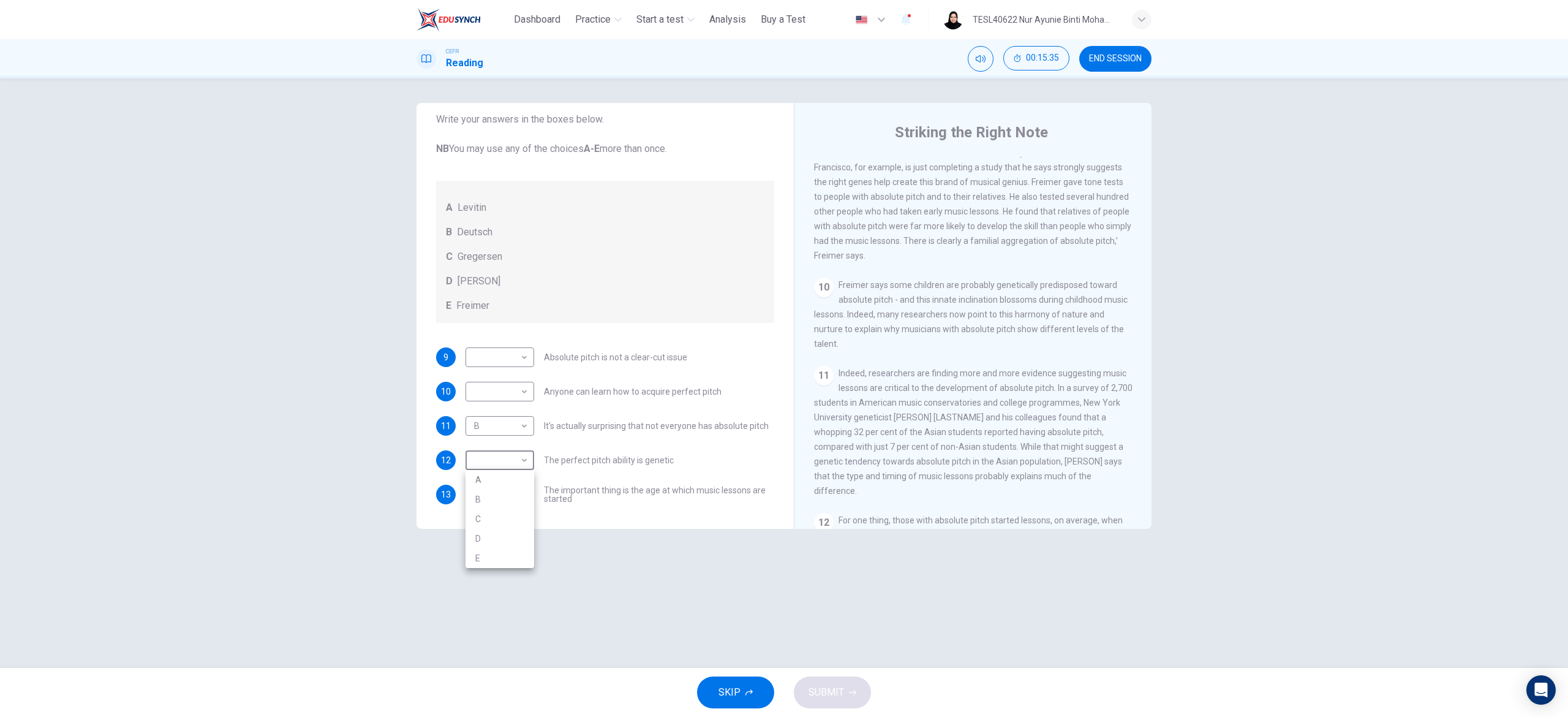 click on "E" at bounding box center (500, 558) 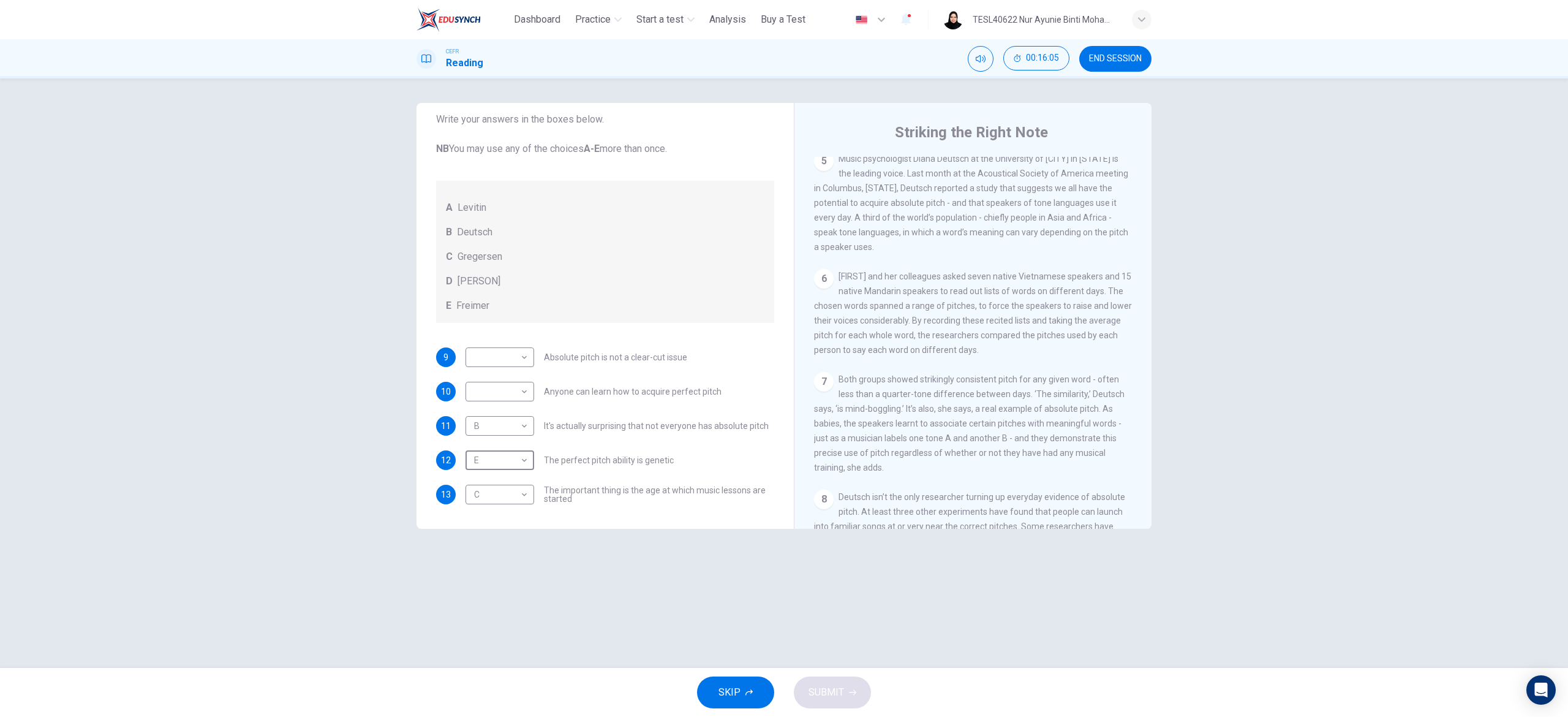 scroll, scrollTop: 650, scrollLeft: 0, axis: vertical 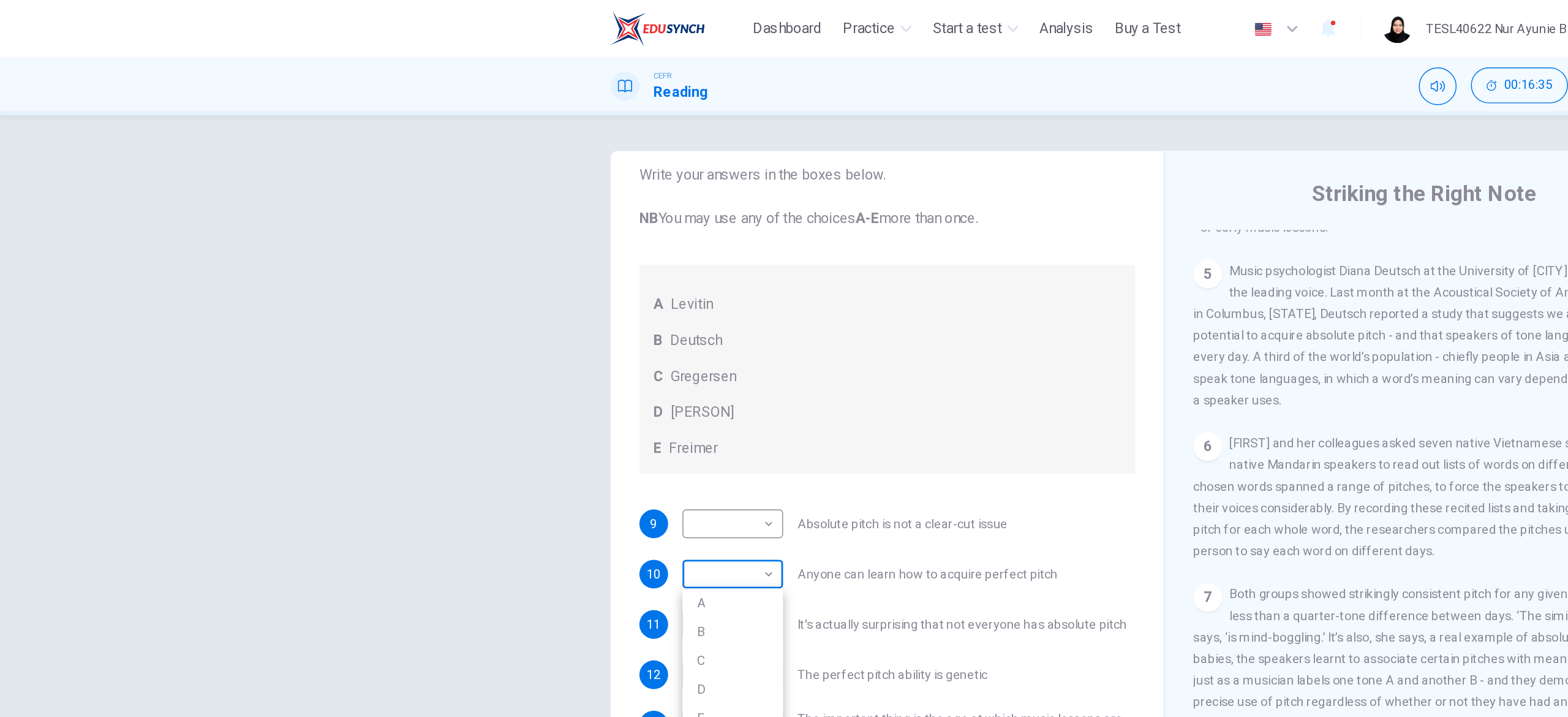 click on "This site uses cookies, as explained in our Privacy Policy. If you agree to the use of cookies, please click the Accept button and continue to browse our site. Privacy Policy Accept Dashboard Practice Start a test Analysis Buy a Test English ** ​ TESL40622 [NAME] [NAME] CEFR Reading 00:16:35 END SESSION Questions 9 - 13 The Reading Passage contains a number of opinions provided by five different scientists. Match each opinion with one of the scientists ( A-E below).
Write your answers in the boxes below.
NB You may use any of the choices A-E more than once. A Levitin B Deutsch C Gregersen D Marvin E Freimer 9 ​ ​ Absolute pitch is not a clear-cut issue 10 ​ ​ Anyone can learn how to acquire perfect pitch 11 B * ​ It's actually surprising that not everyone has absolute pitch 12 E * ​ The perfect pitch ability is genetic 13 C * ​ The important thing is the age at which music lessons are started Striking the Right Note CLICK TO ZOOM Click to Zoom 1 2 3 4 5 6 7 8 9 10" at bounding box center [784, 358] 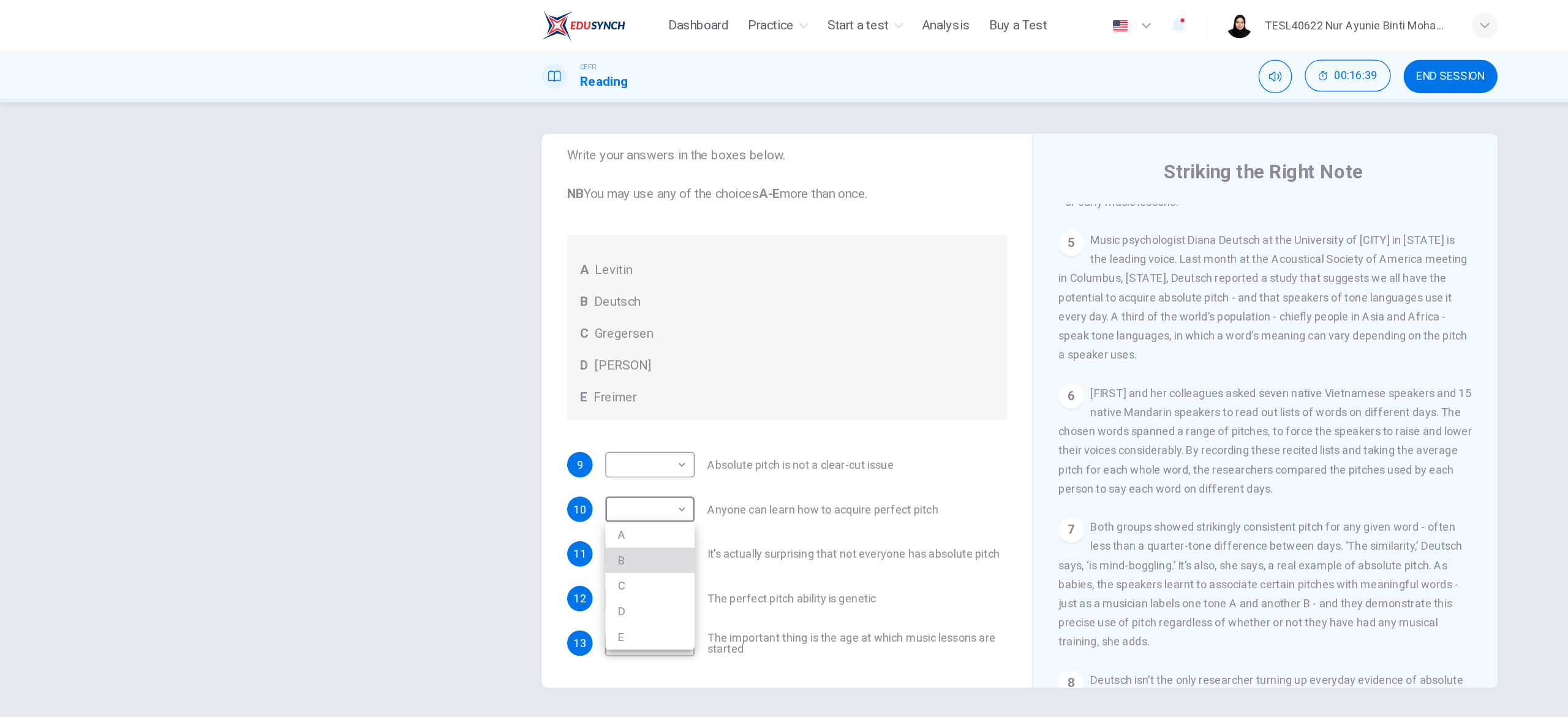 click on "B" at bounding box center [500, 431] 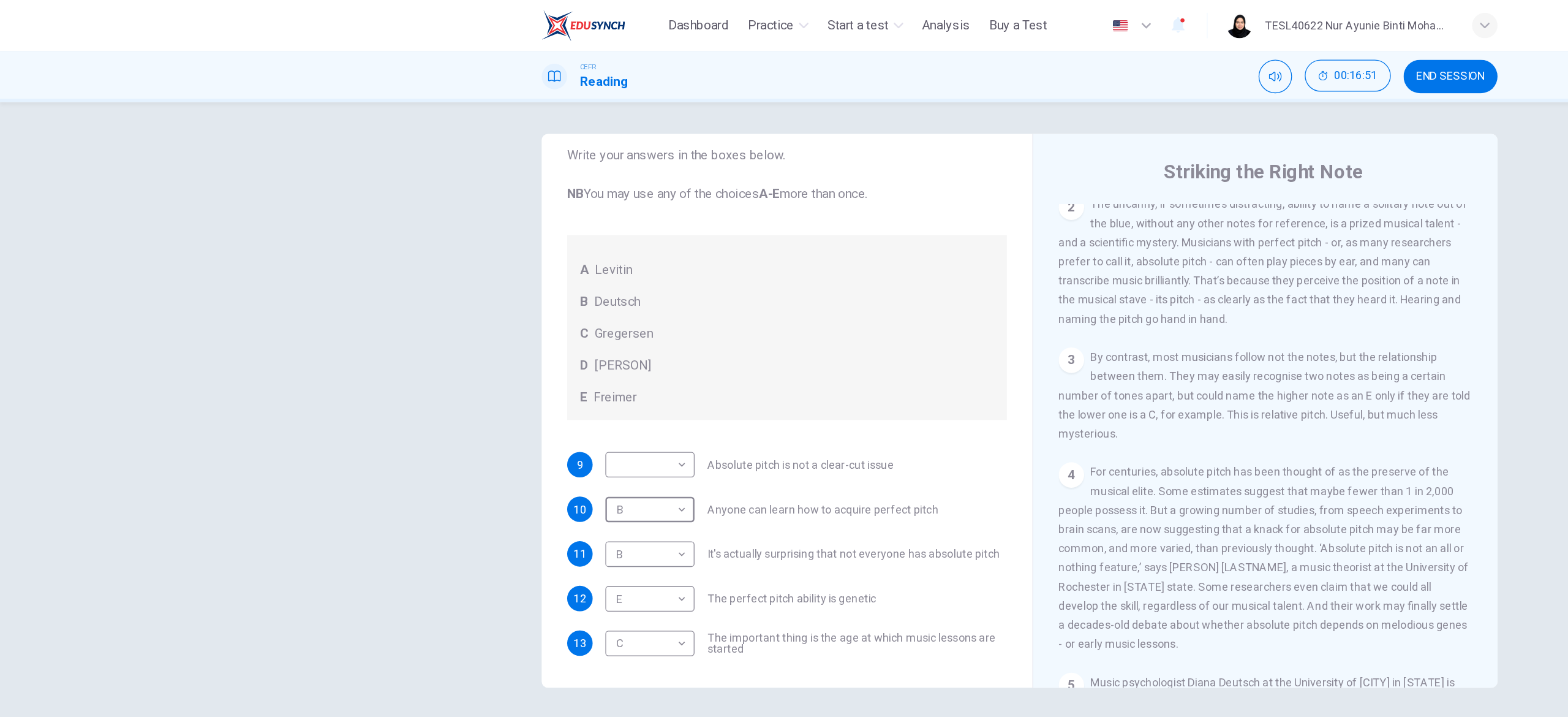 scroll, scrollTop: 310, scrollLeft: 0, axis: vertical 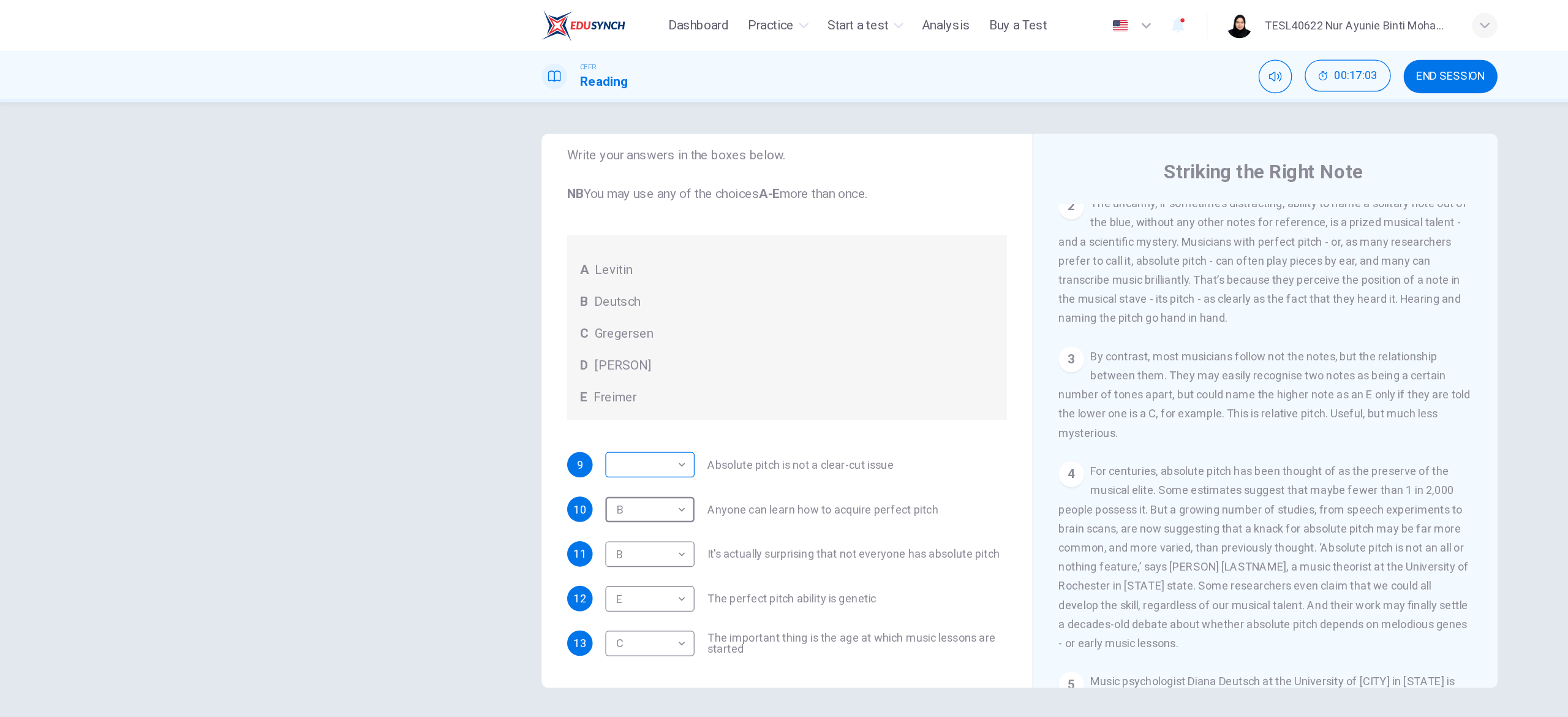 click on "This site uses cookies, as explained in our Privacy Policy. If you agree to the use of cookies, please click the Accept button and continue to browse our site. Privacy Policy Accept Dashboard Practice Start a test Analysis Buy a Test English ** ​ TESL40622 [NAME] [NAME] CEFR Reading 00:17:03 END SESSION Questions 9 - 13 The Reading Passage contains a number of opinions provided by five different scientists. Match each opinion with one of the scientists ( A-E below).
Write your answers in the boxes below.
NB You may use any of the choices A-E more than once. A Levitin B Deutsch C Gregersen D Marvin E Freimer 9 ​ ​ Absolute pitch is not a clear-cut issue 10 B * ​ Anyone can learn how to acquire perfect pitch 11 B * ​ It's actually surprising that not everyone has absolute pitch 12 E * ​ The perfect pitch ability is genetic 13 C * ​ The important thing is the age at which music lessons are started Striking the Right Note CLICK TO ZOOM Click to Zoom 1 2 3 4 5 6 7 8 9 10" at bounding box center [784, 358] 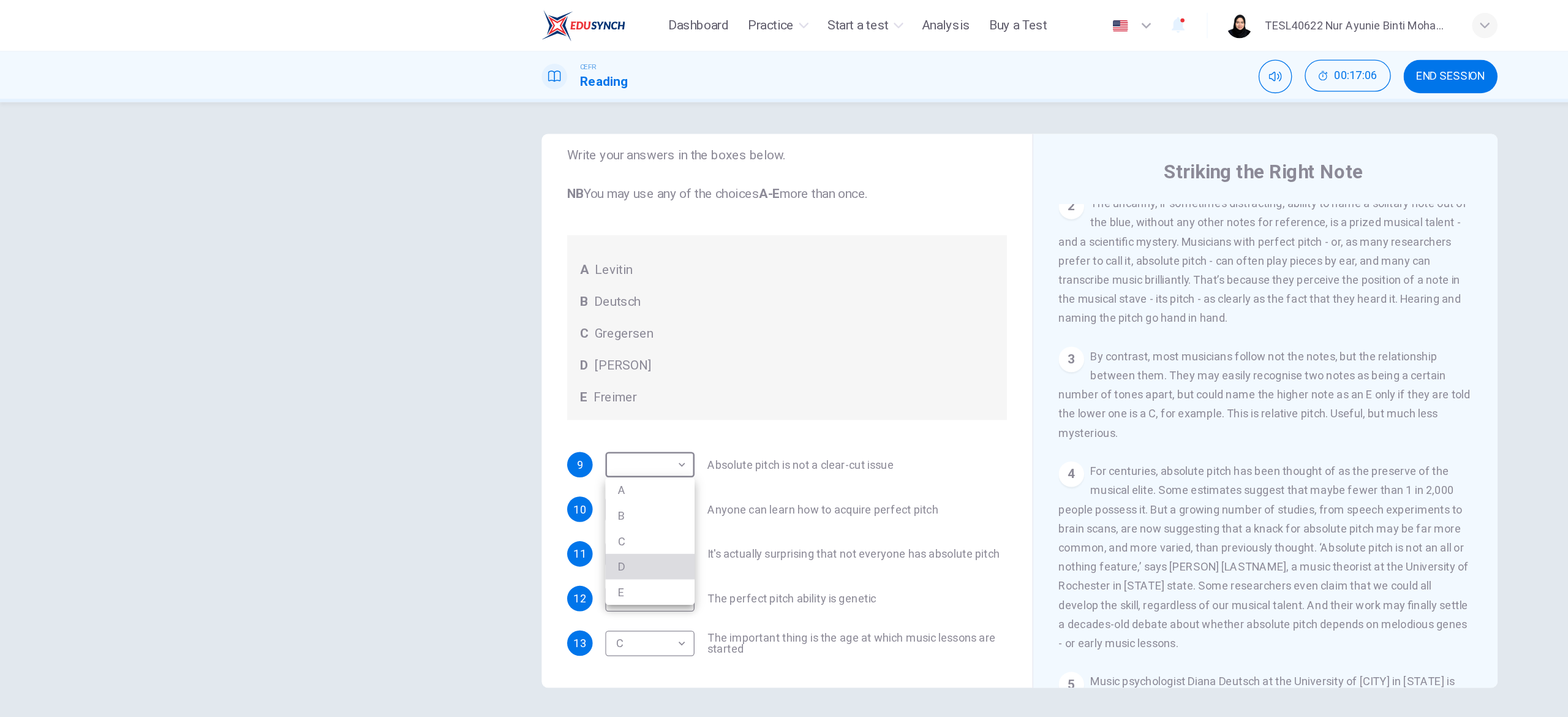 click on "D" at bounding box center [500, 436] 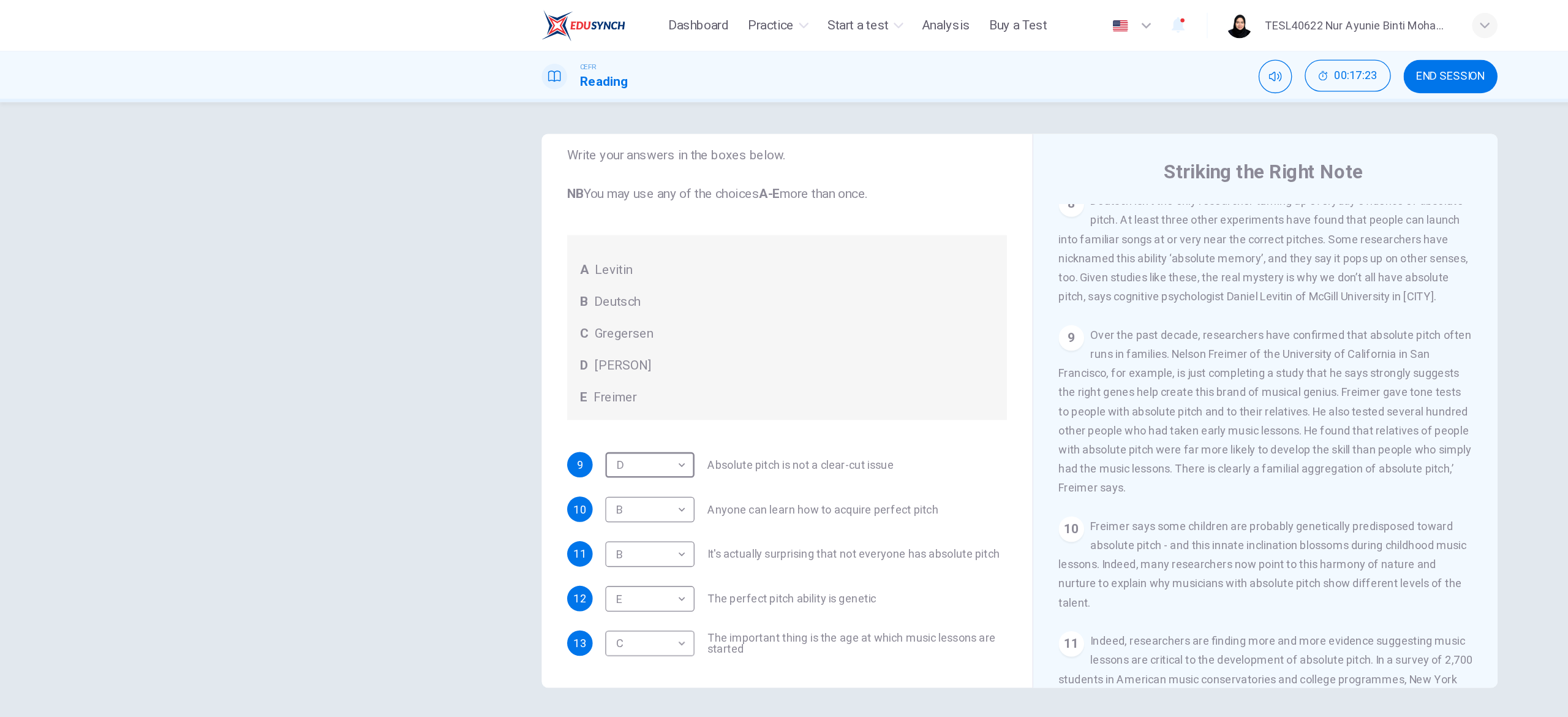scroll, scrollTop: 1017, scrollLeft: 0, axis: vertical 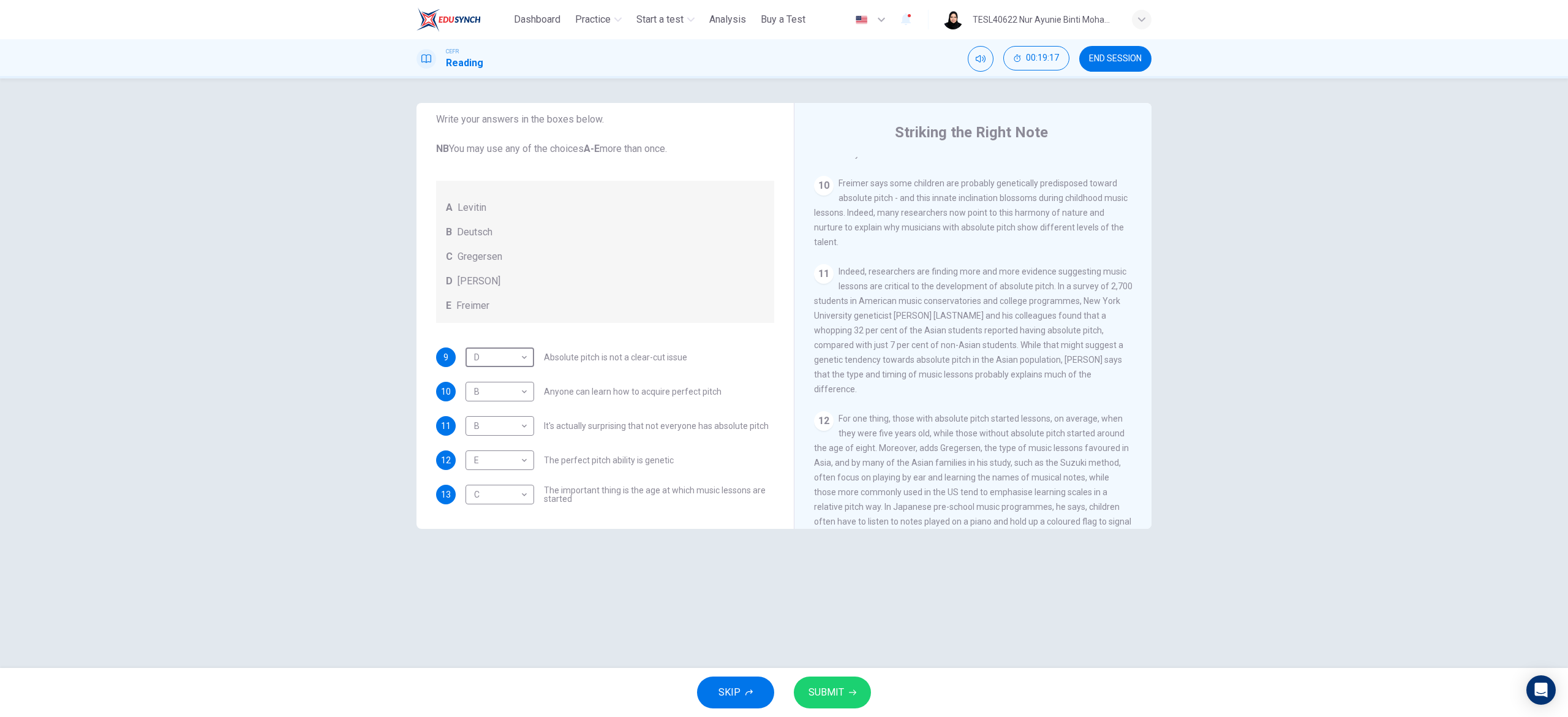click on "SKIP SUBMIT" at bounding box center [784, 692] 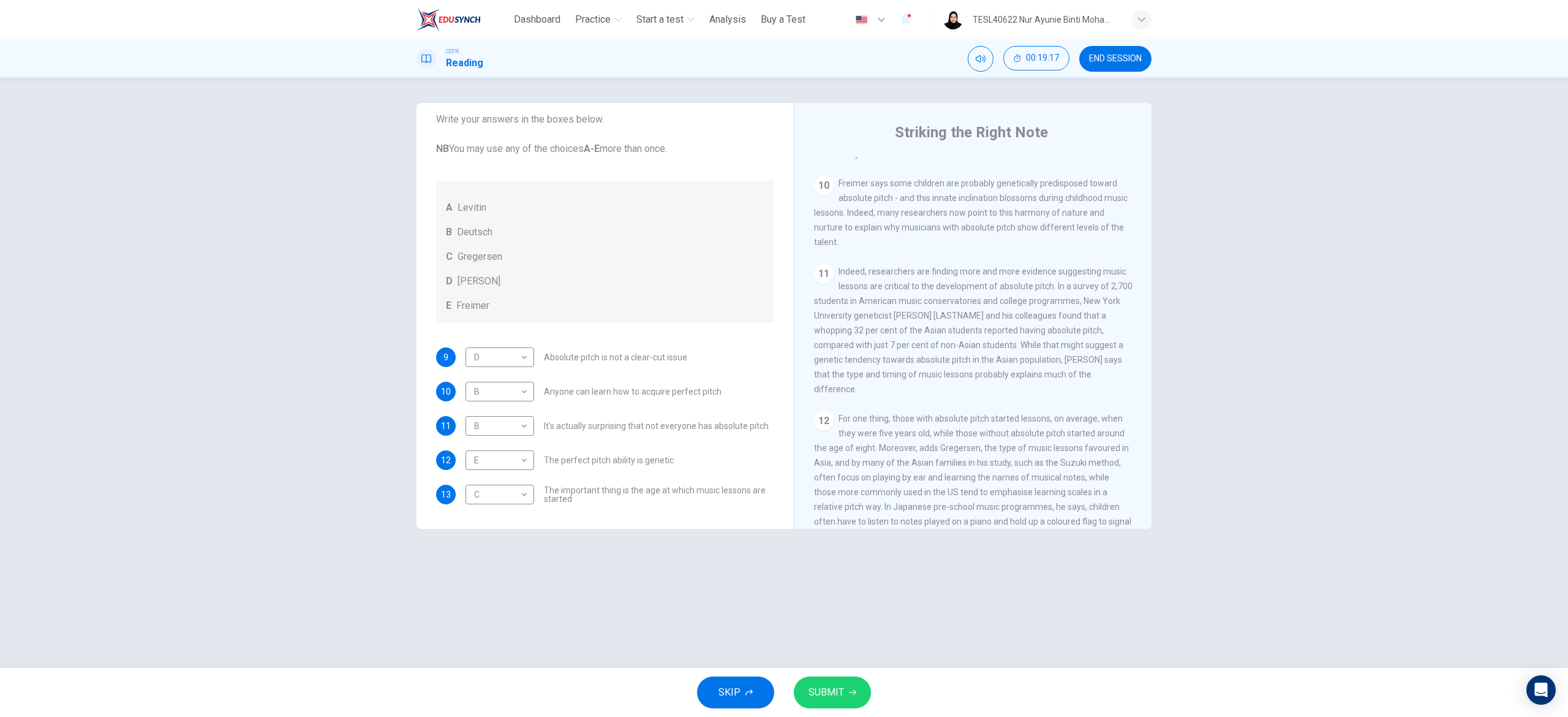 click on "SKIP SUBMIT" at bounding box center [784, 692] 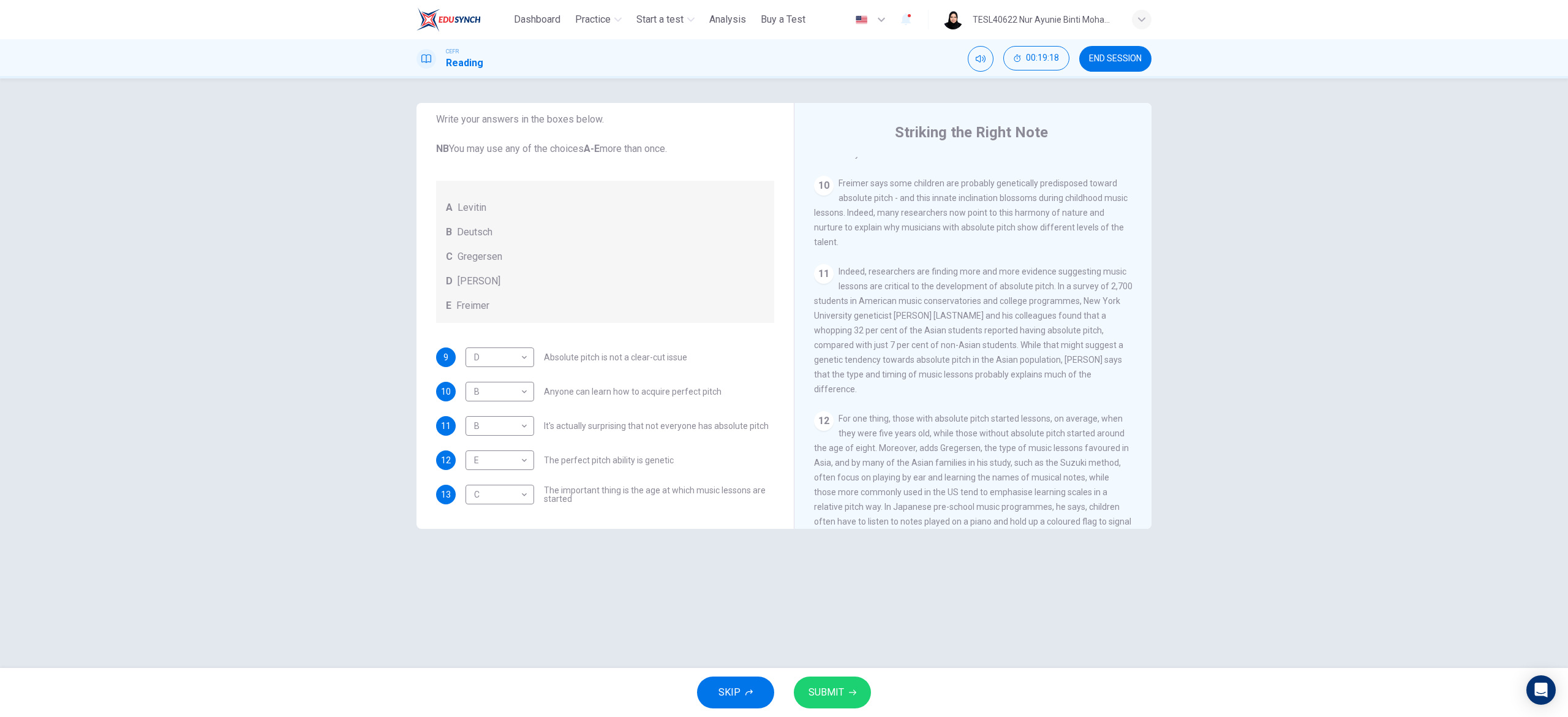 click on "SUBMIT" at bounding box center [832, 692] 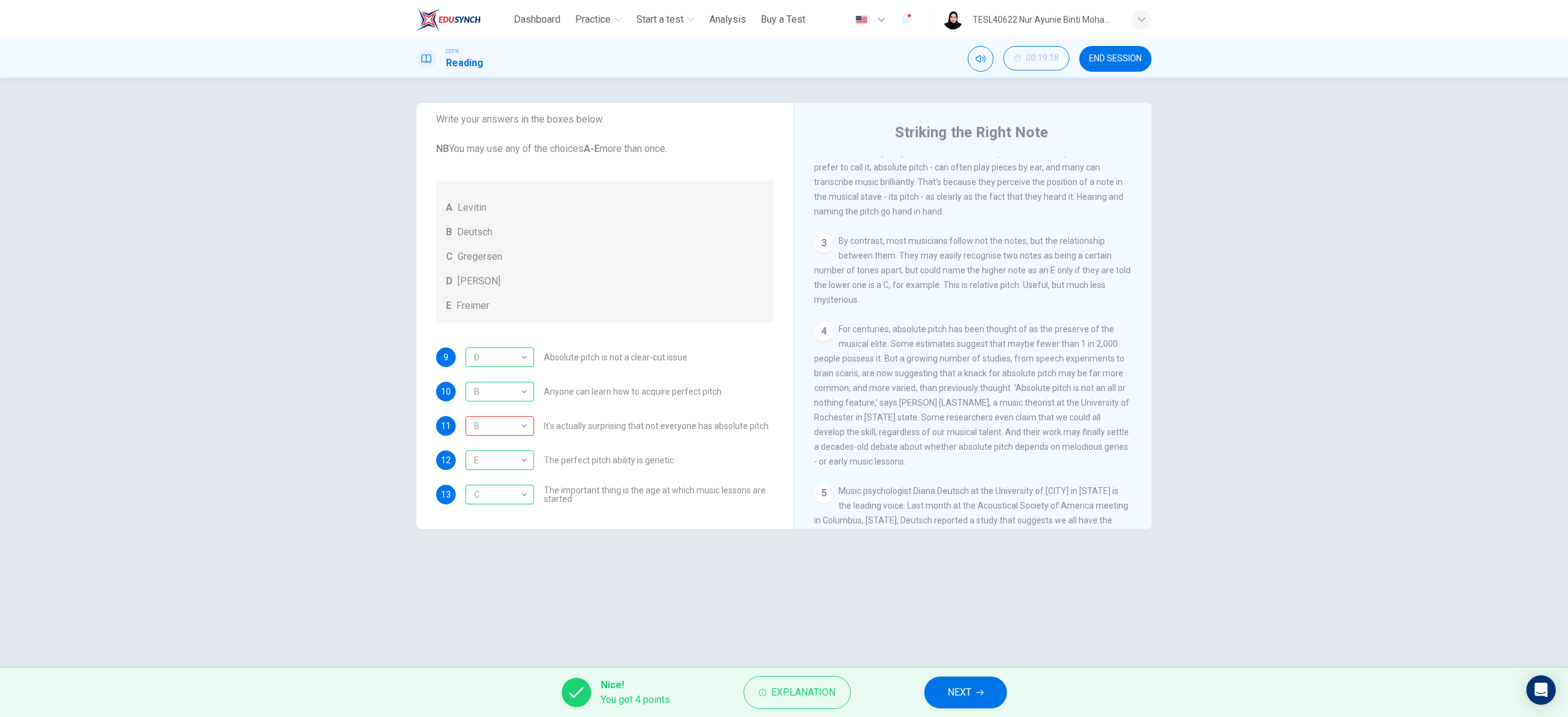 scroll, scrollTop: 346, scrollLeft: 0, axis: vertical 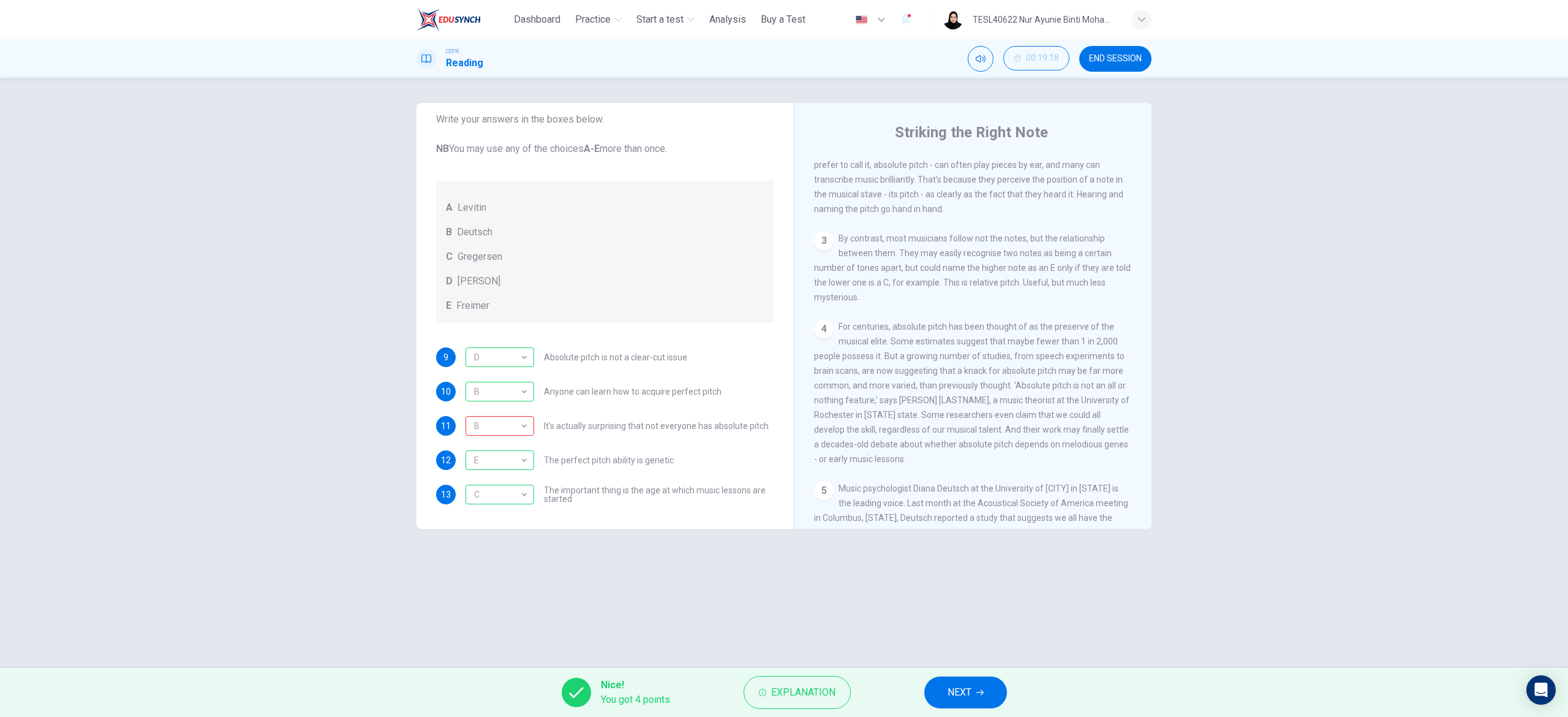 click on "By contrast, most musicians follow not the notes, but the relationship between them. They may easily recognise two notes as being a certain number of tones apart, but could name the higher note as an E only if they are told the lower one is a C, for example. This is relative pitch. Useful, but much less mysterious." at bounding box center (972, 268) 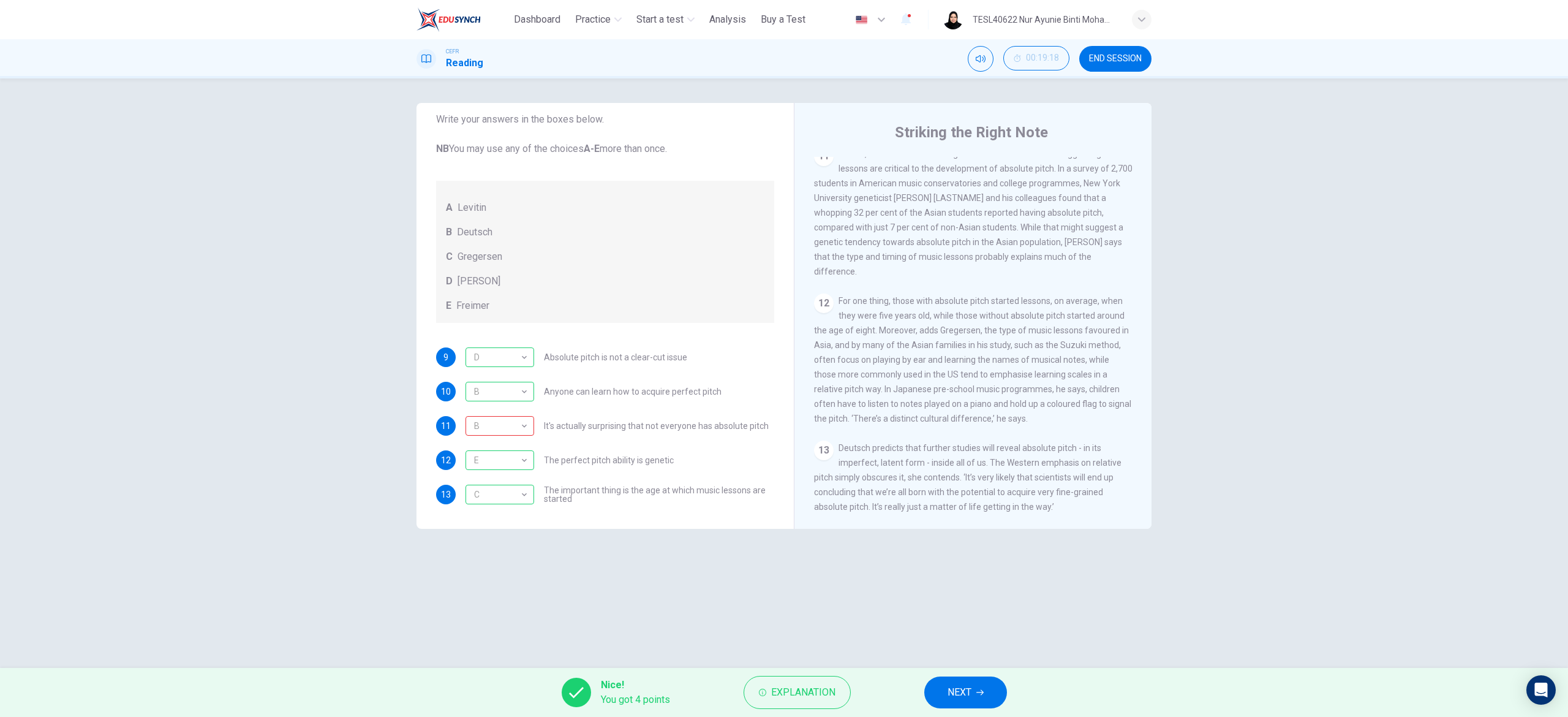 scroll, scrollTop: 1444, scrollLeft: 0, axis: vertical 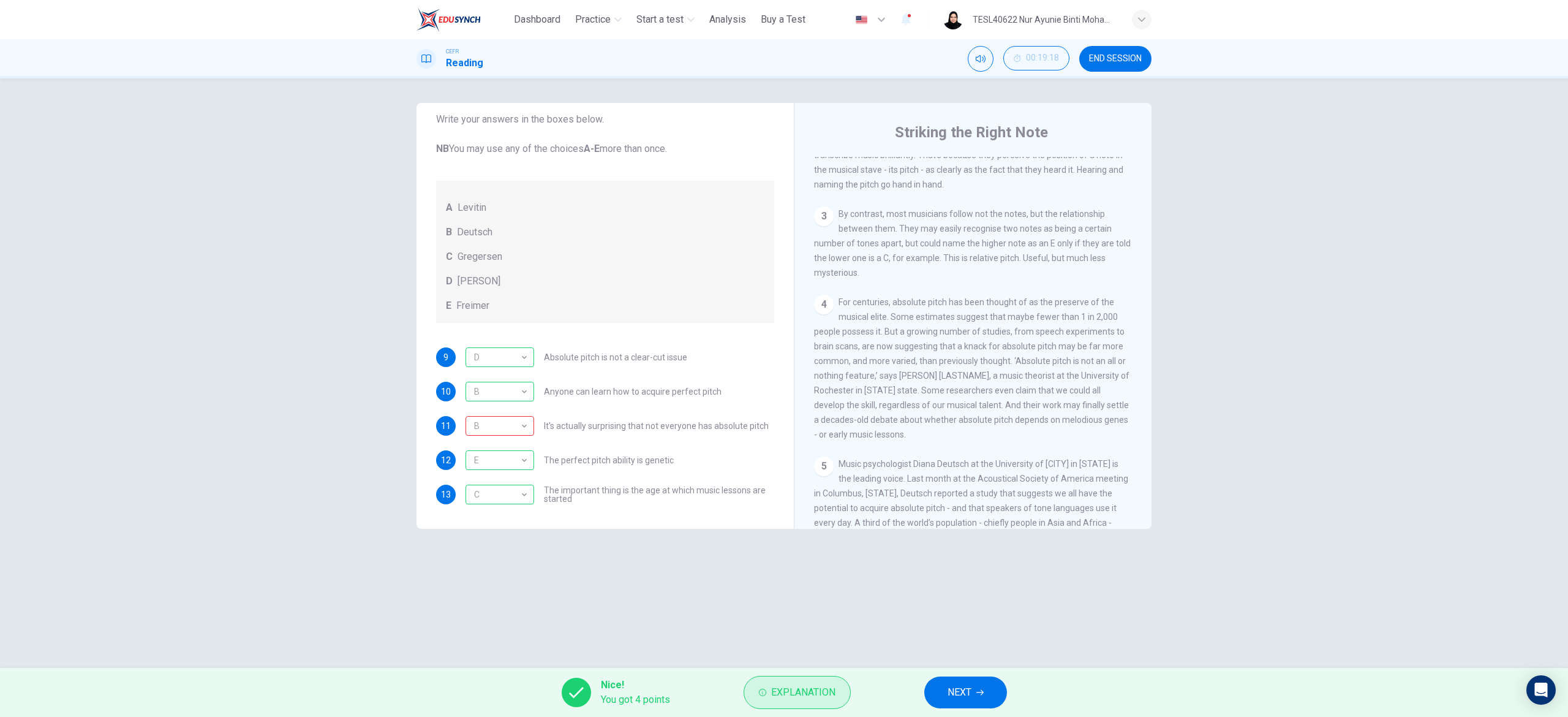 click on "Explanation" at bounding box center (797, 692) 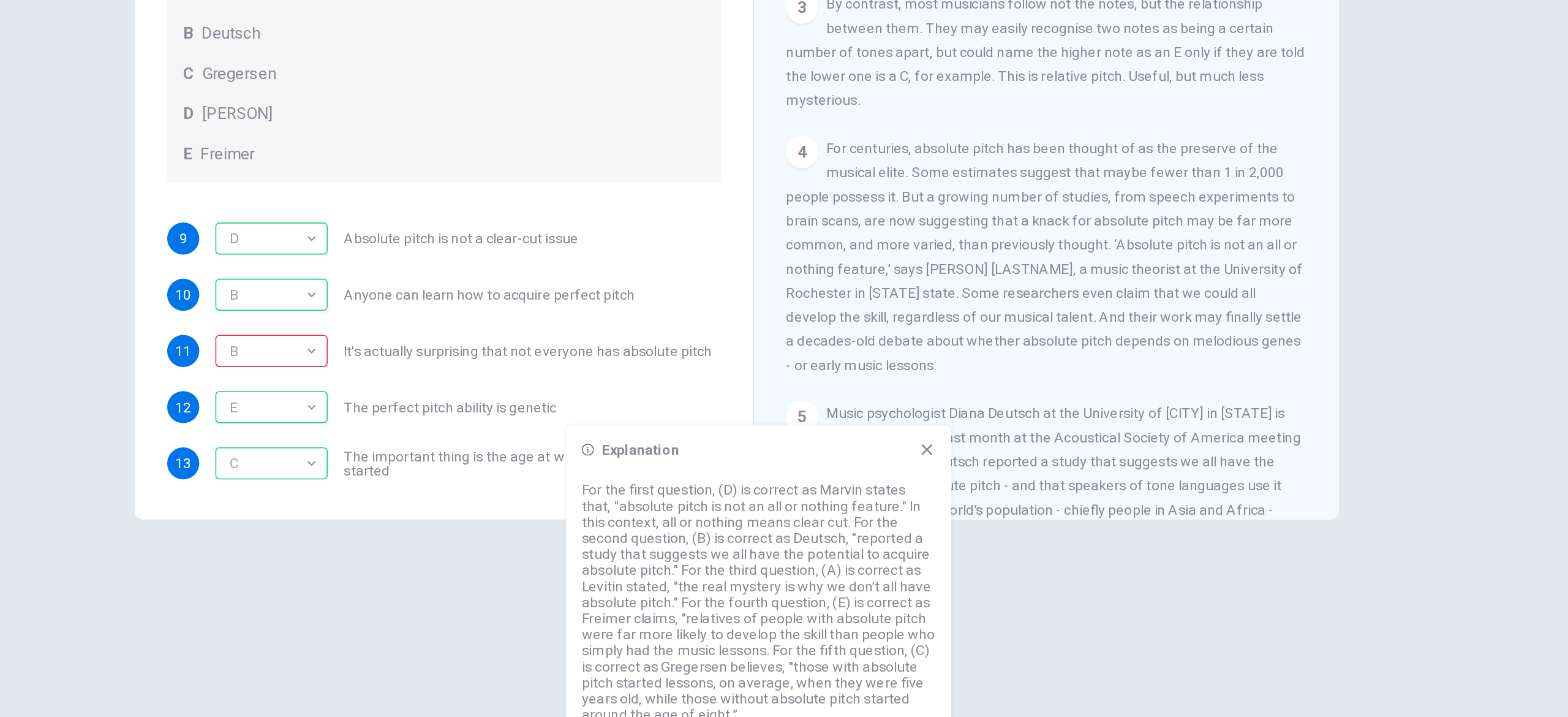 click 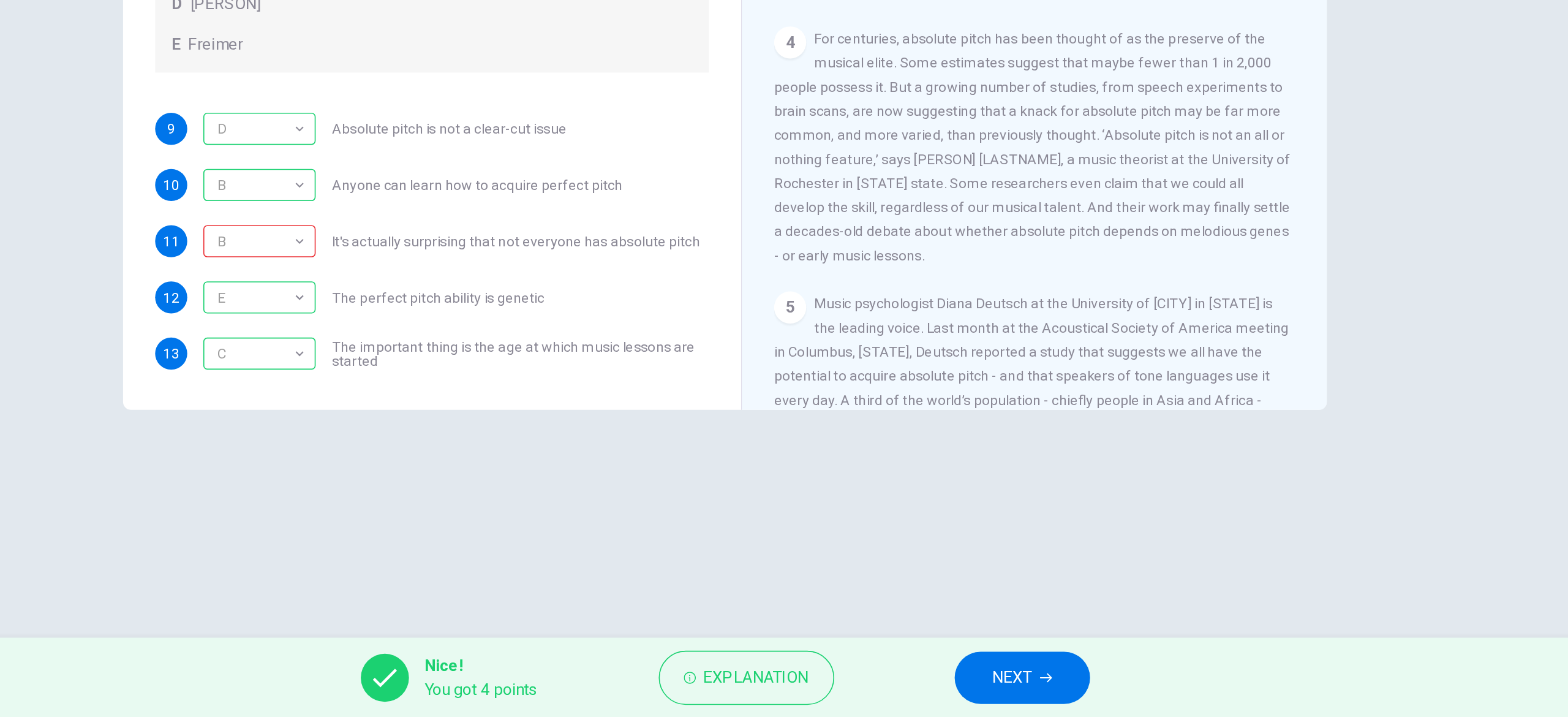 scroll, scrollTop: 0, scrollLeft: 0, axis: both 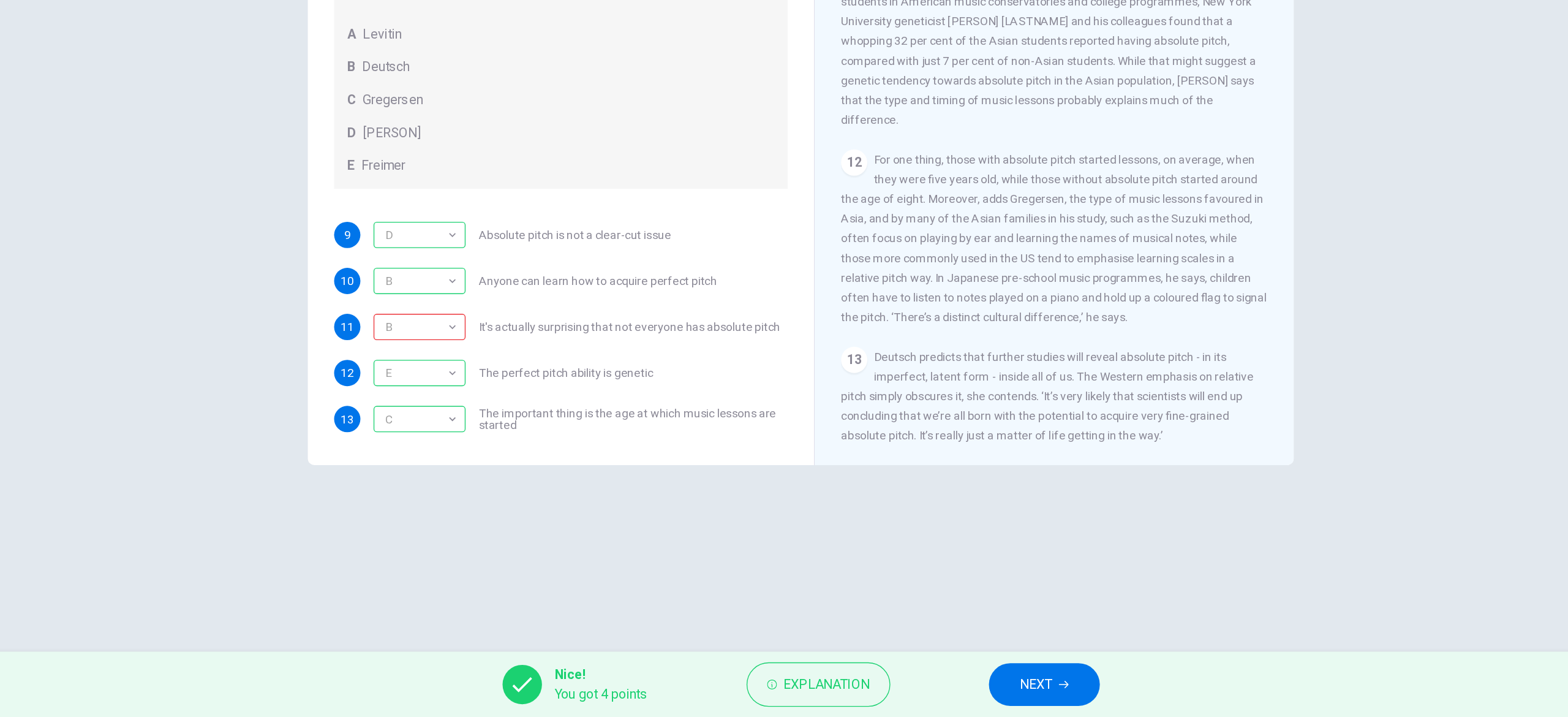 click on "NEXT" at bounding box center (959, 692) 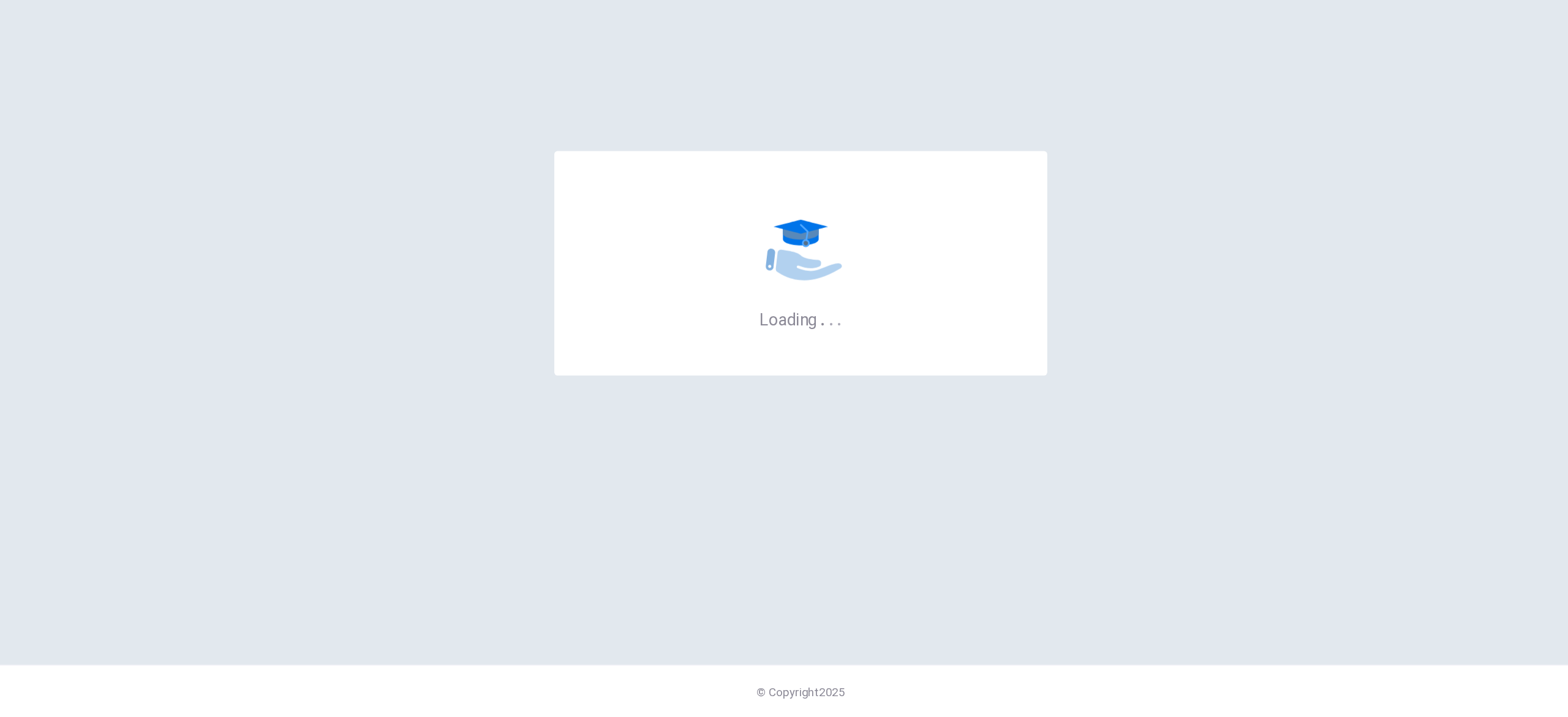 scroll, scrollTop: 0, scrollLeft: 0, axis: both 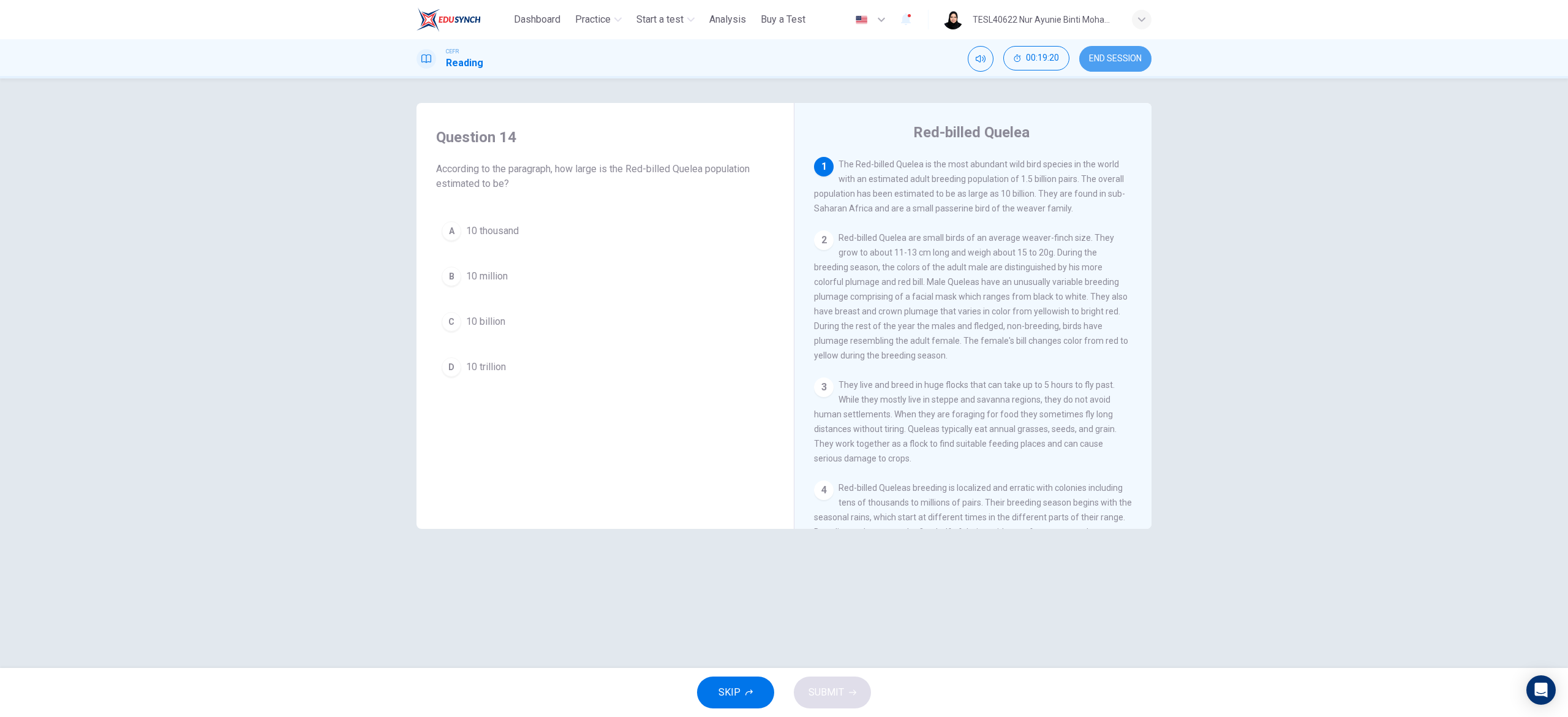 click on "END SESSION" at bounding box center [1115, 59] 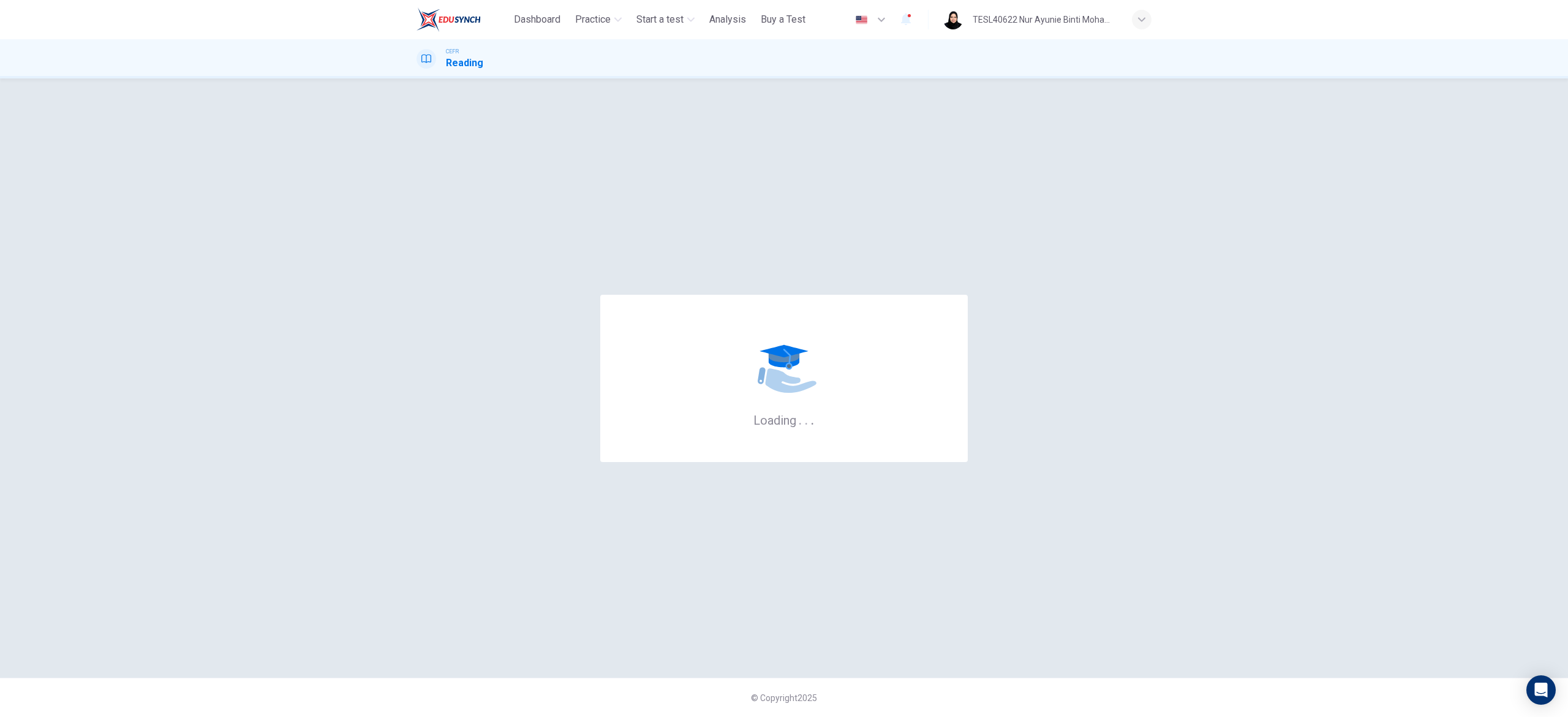 drag, startPoint x: 1120, startPoint y: 69, endPoint x: 780, endPoint y: 344, distance: 437.2928 